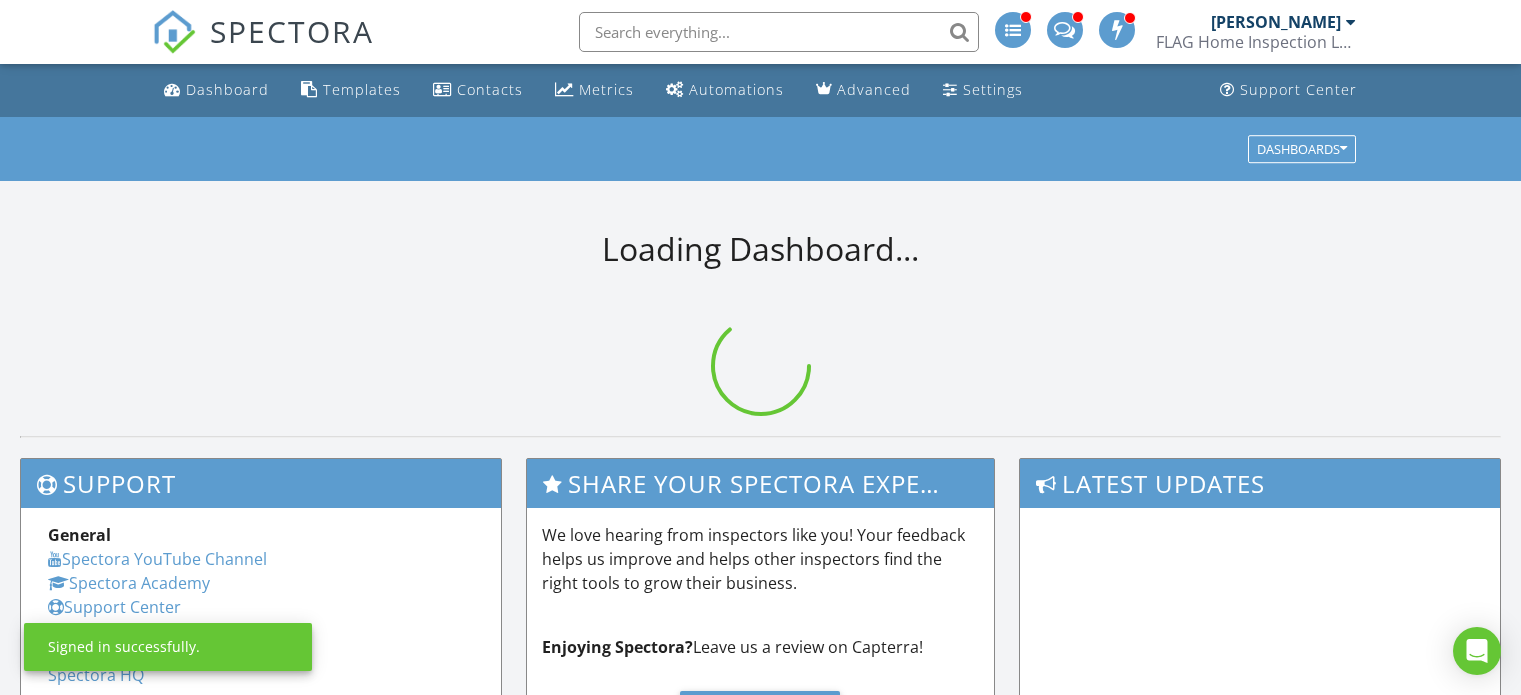 scroll, scrollTop: 0, scrollLeft: 0, axis: both 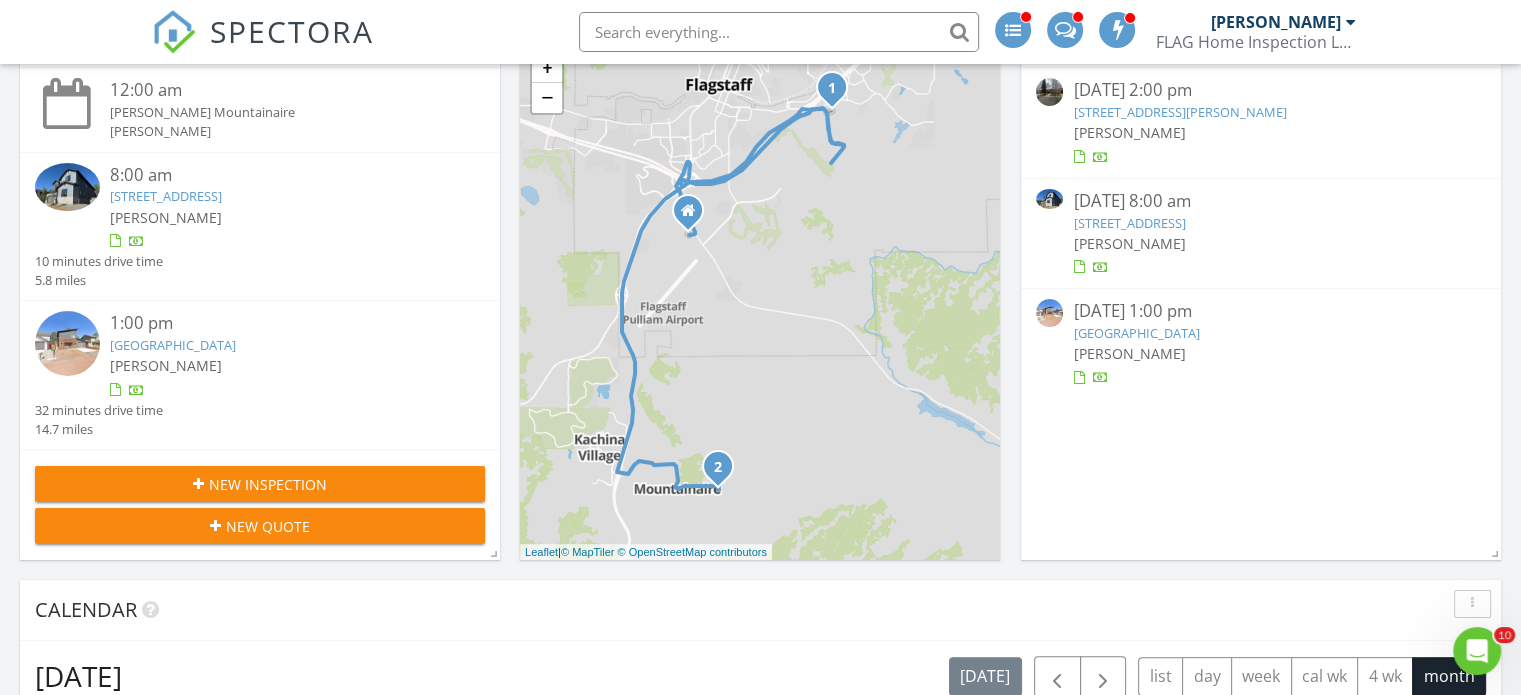 click on "411 N Valerian Ln, Flagstaff, AZ 86004" at bounding box center (1129, 223) 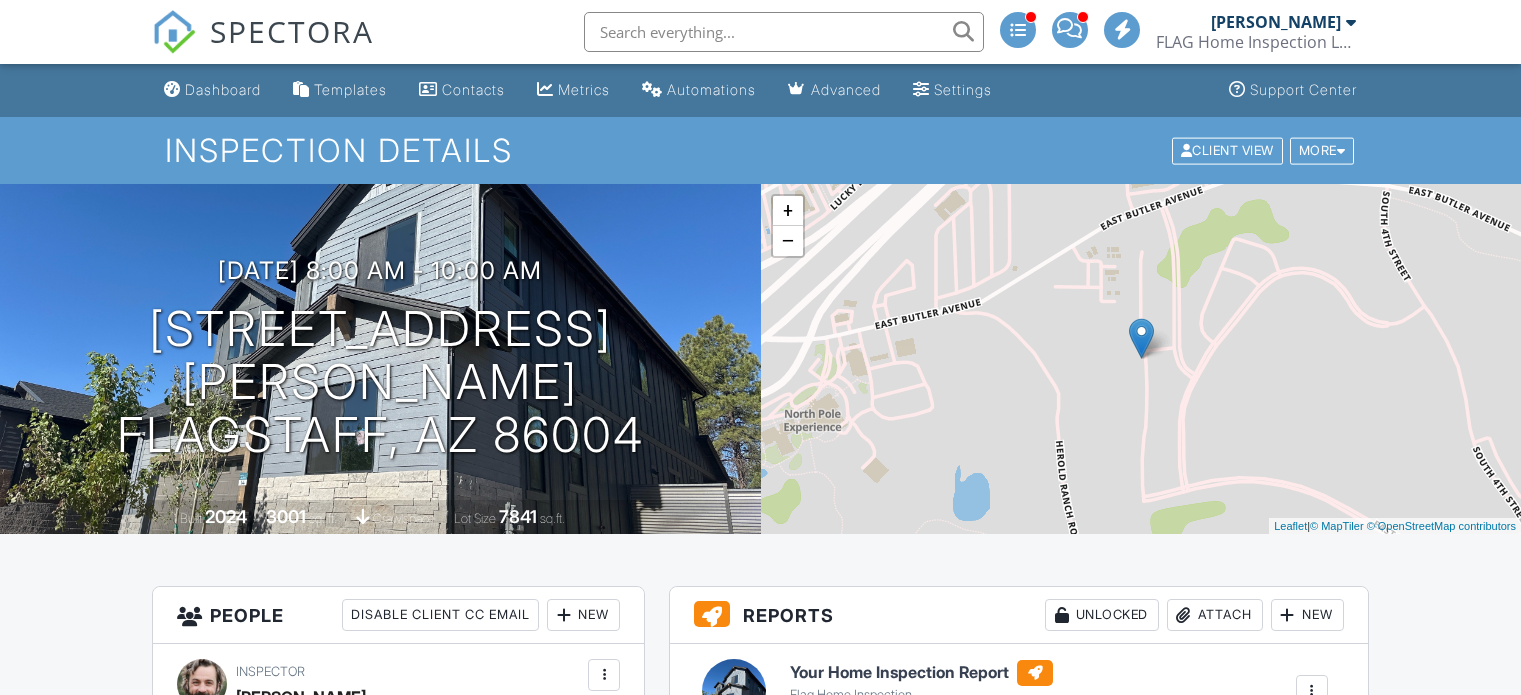 click on "View" at bounding box center (876, 713) 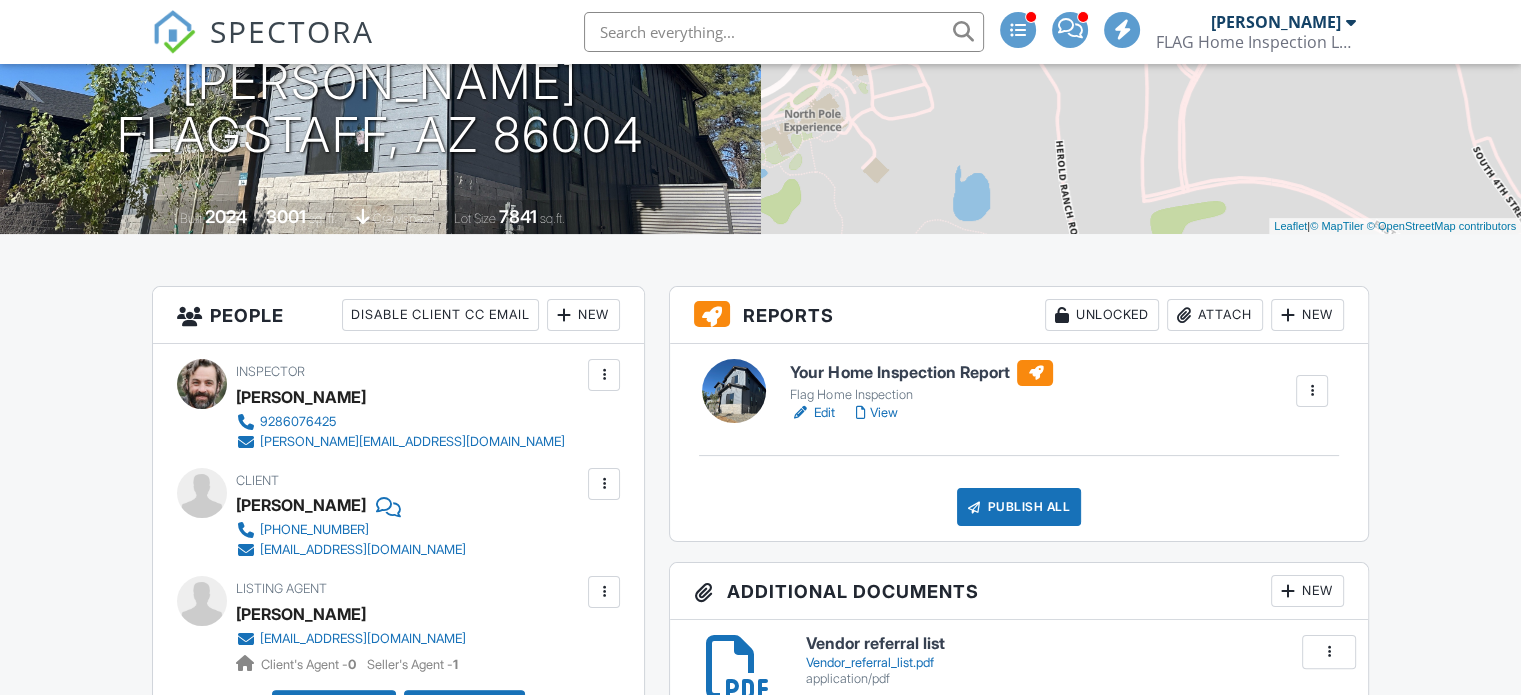 scroll, scrollTop: 300, scrollLeft: 0, axis: vertical 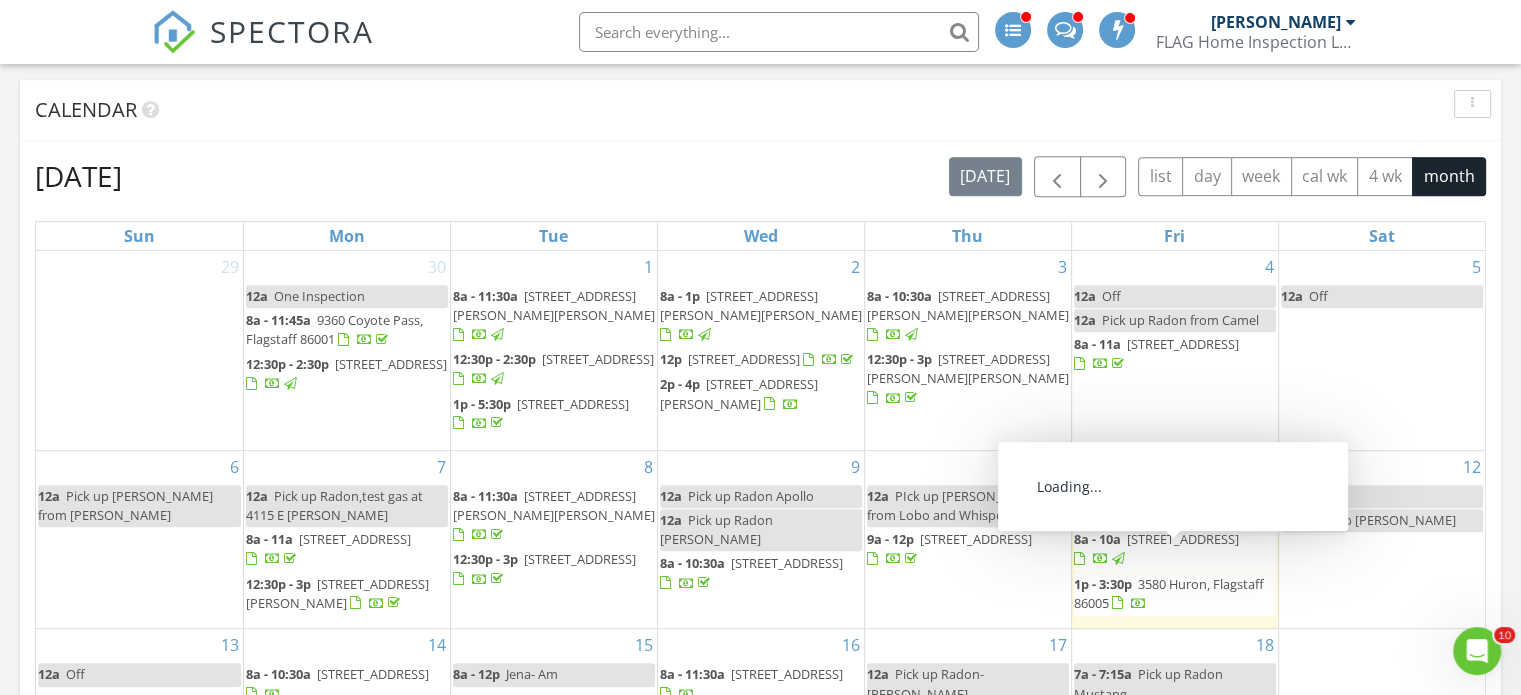 click on "411 N Valerian Ln, Flagstaff 86004" at bounding box center [1183, 539] 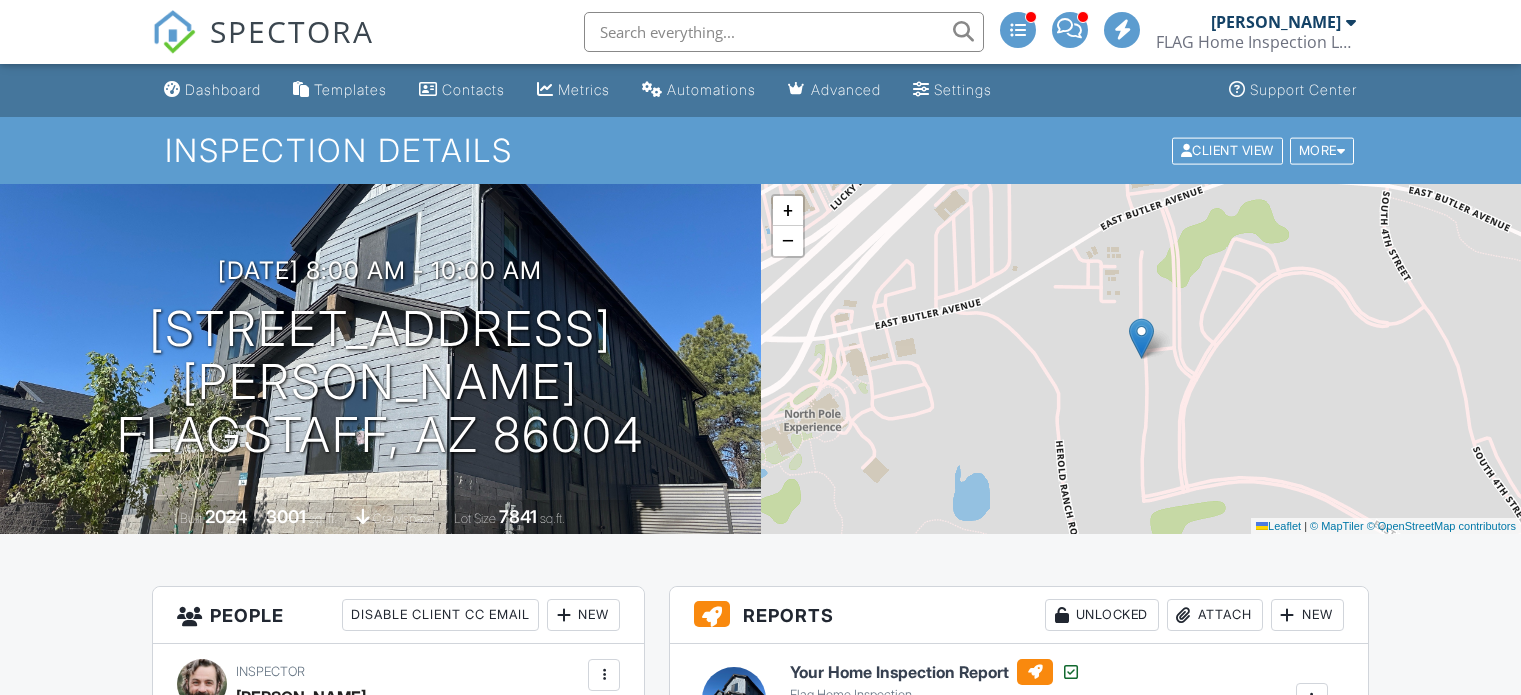 click on "New" at bounding box center [583, 615] 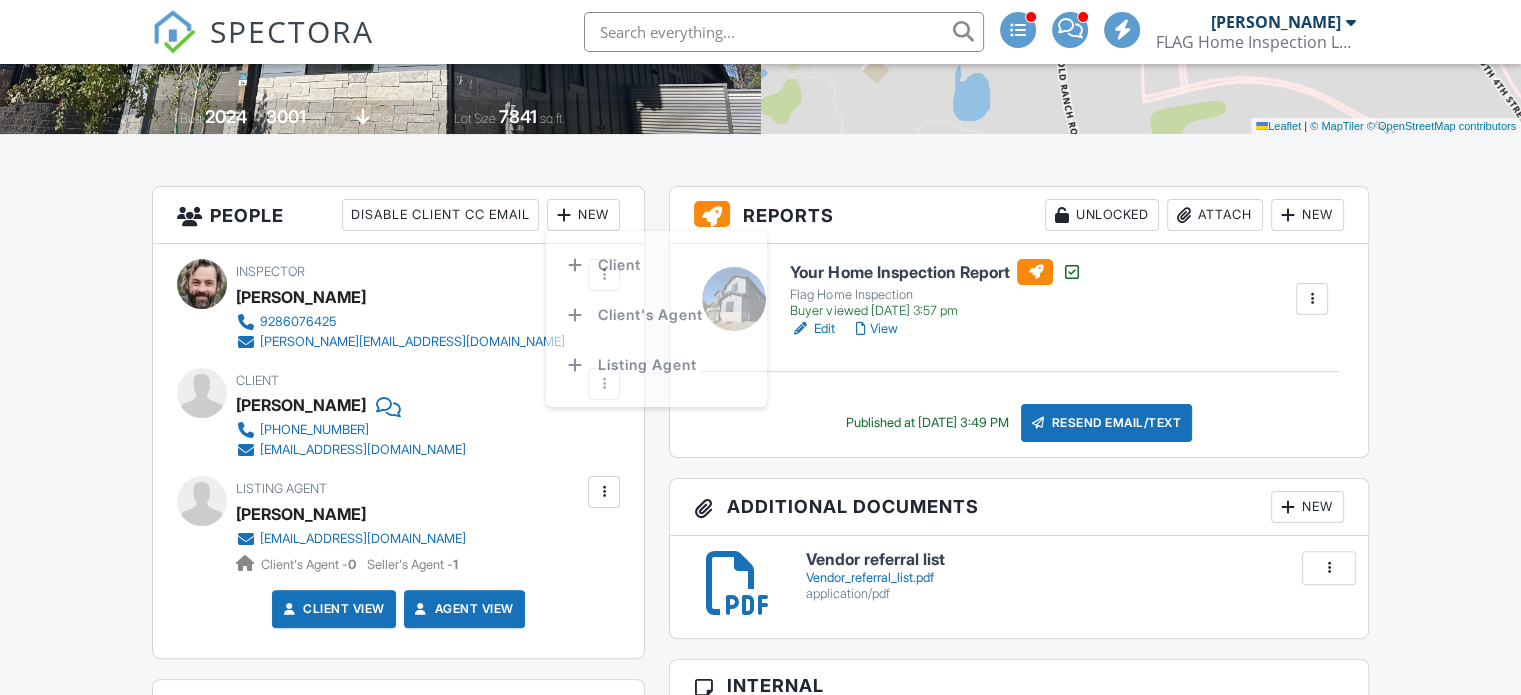 scroll, scrollTop: 400, scrollLeft: 0, axis: vertical 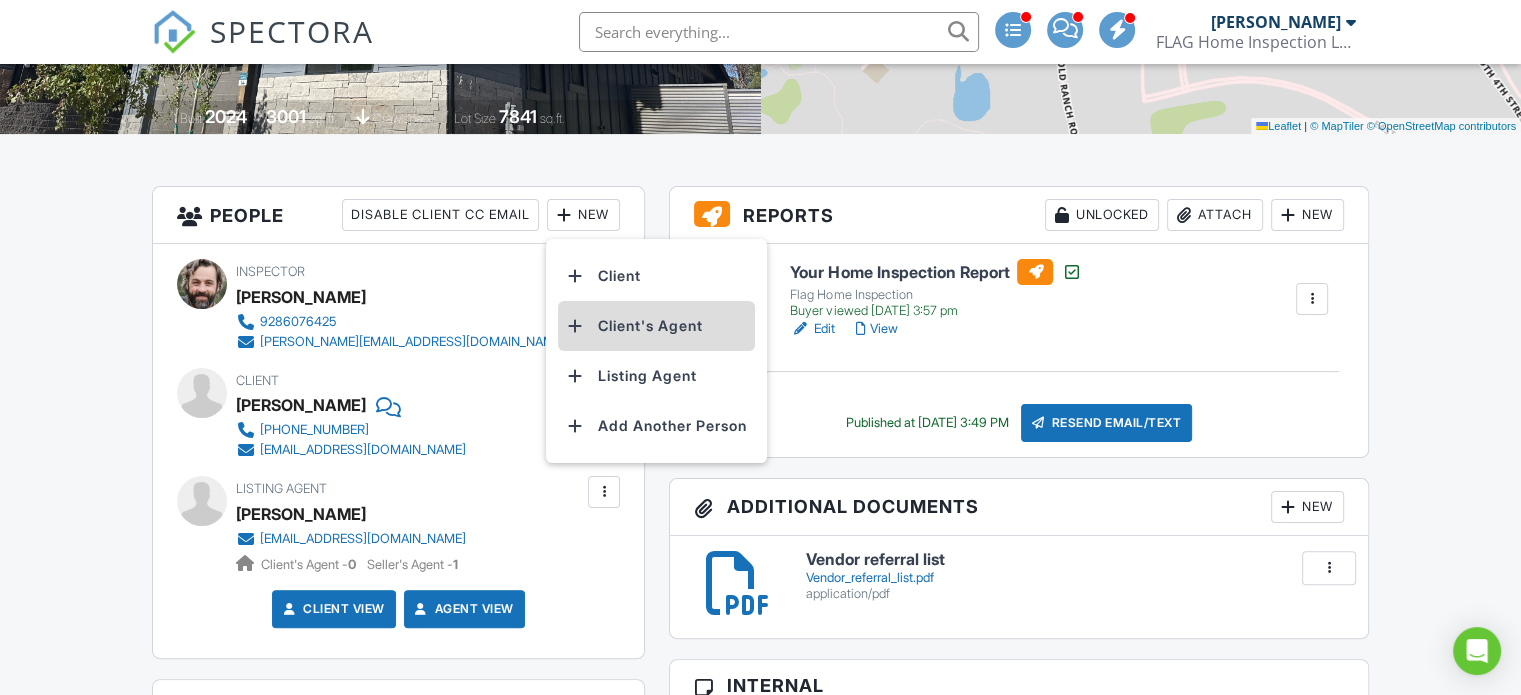 click on "Client's Agent" at bounding box center (656, 326) 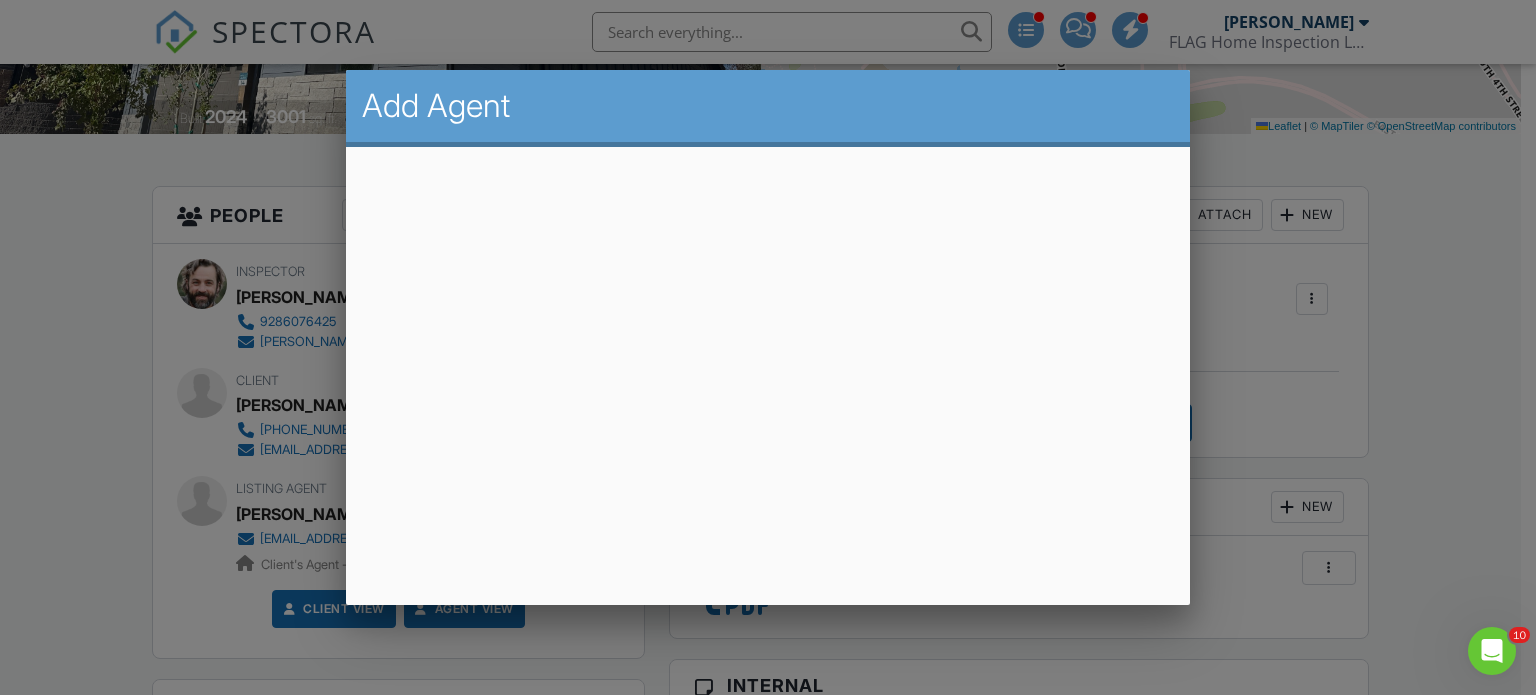 scroll, scrollTop: 0, scrollLeft: 0, axis: both 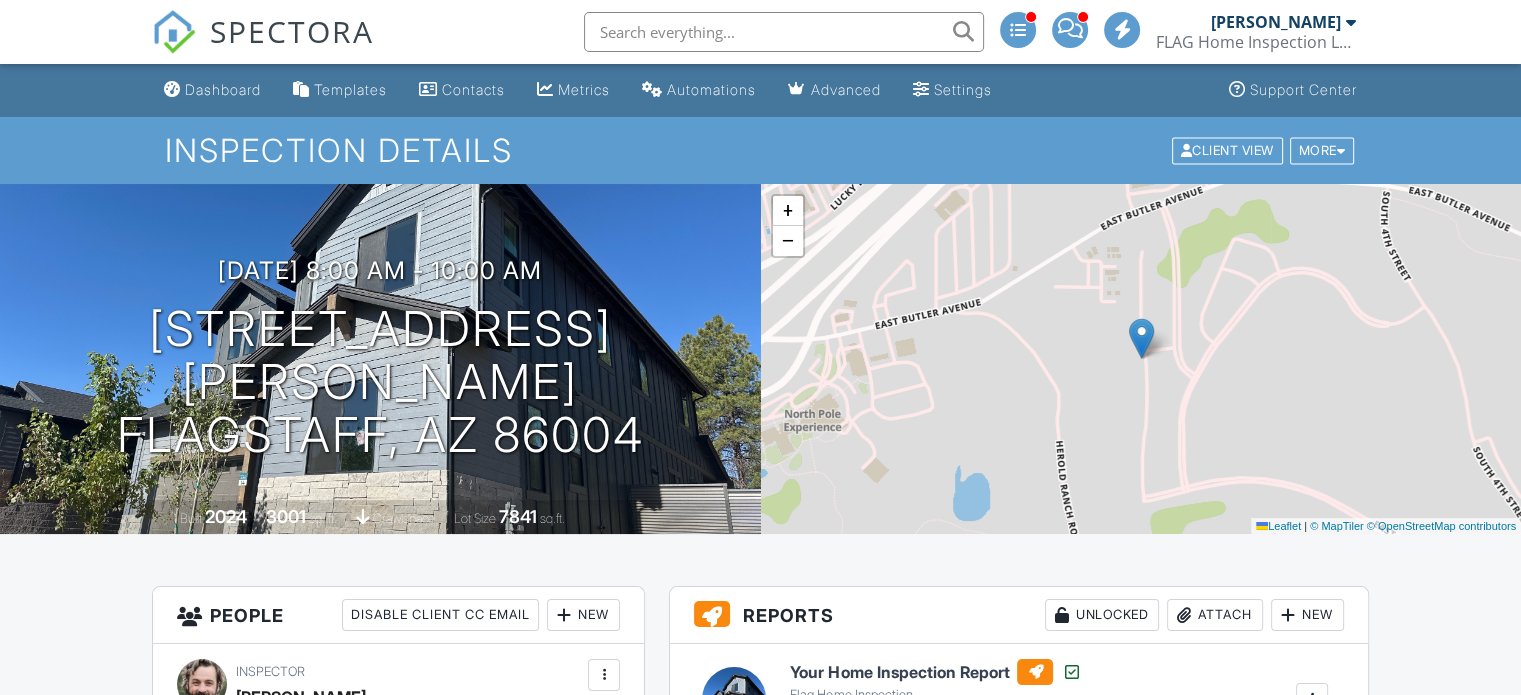 click on "Dashboard" at bounding box center (223, 89) 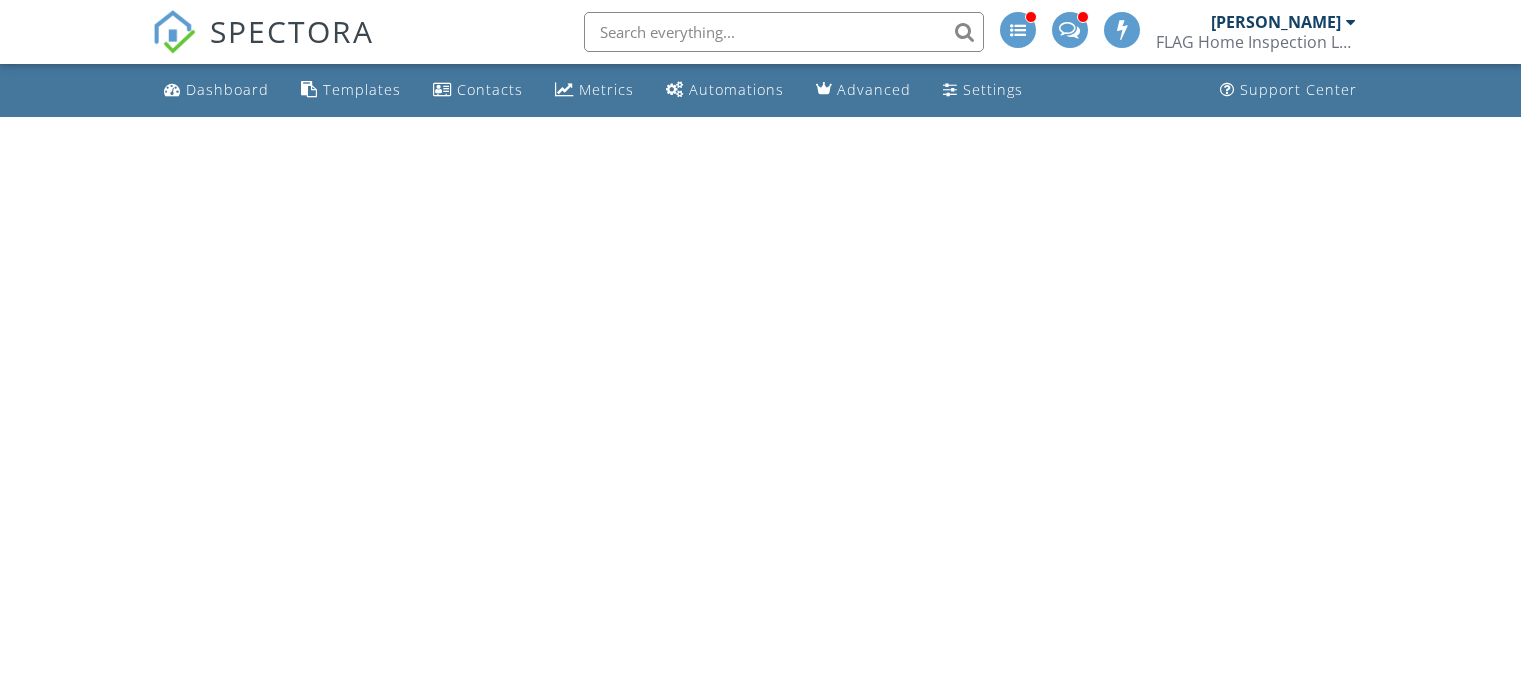 scroll, scrollTop: 0, scrollLeft: 0, axis: both 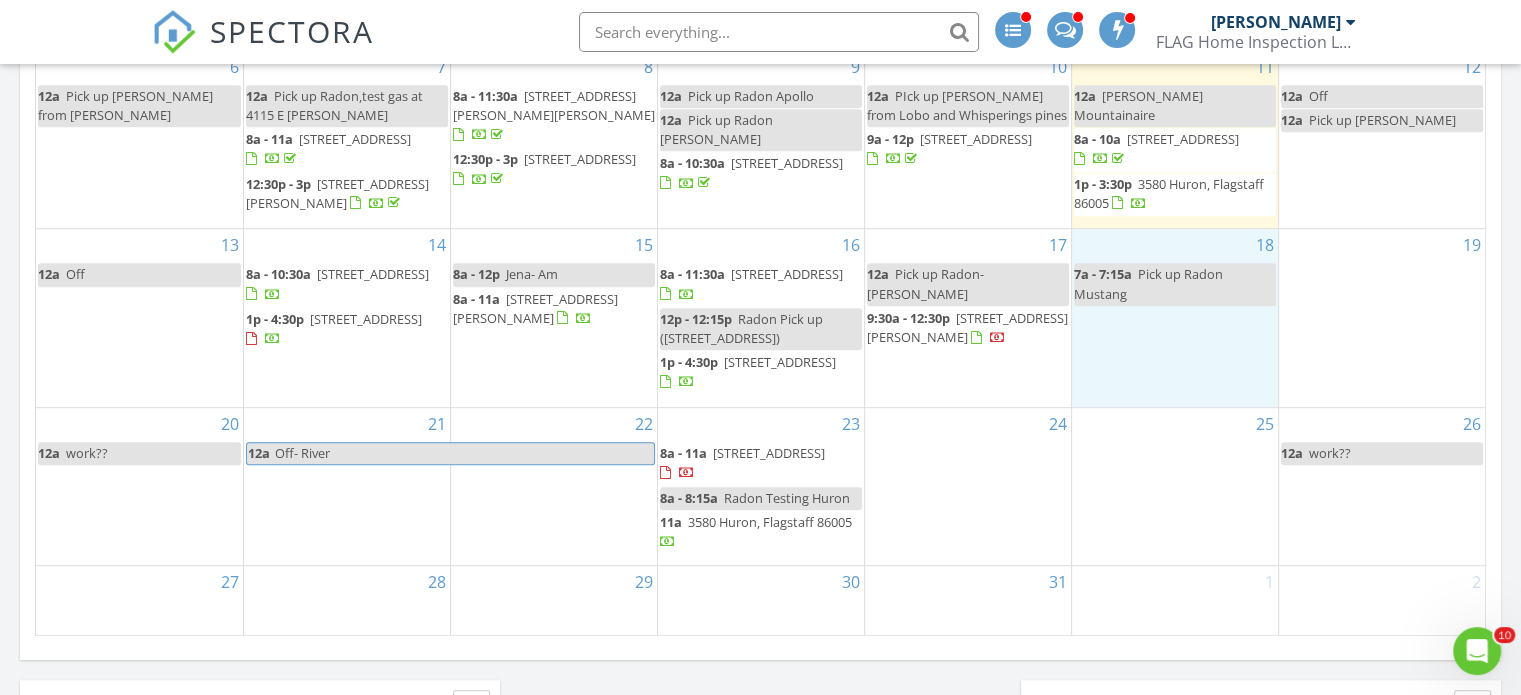 click on "18
7a - 7:15a
Pick up Radon Mustang" at bounding box center [1175, 318] 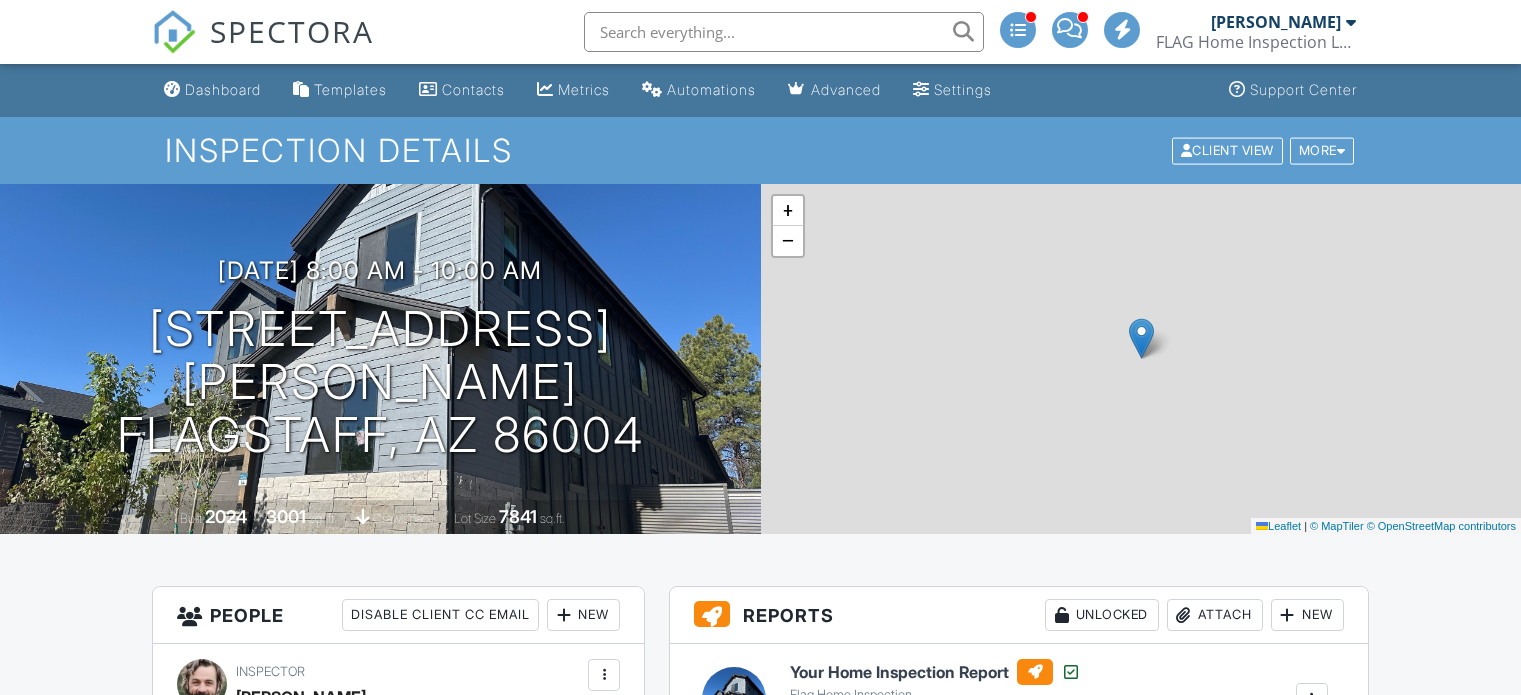 scroll, scrollTop: 200, scrollLeft: 0, axis: vertical 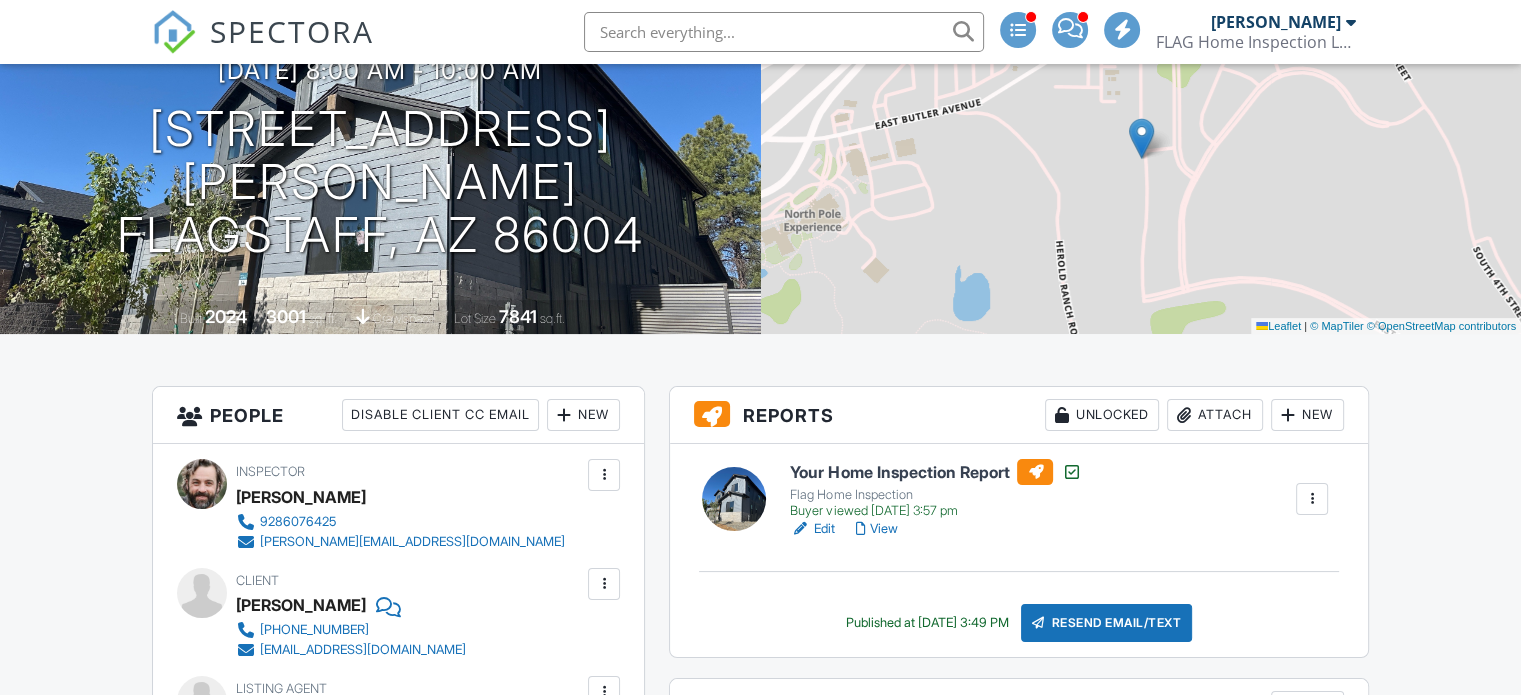 click on "New" at bounding box center (583, 415) 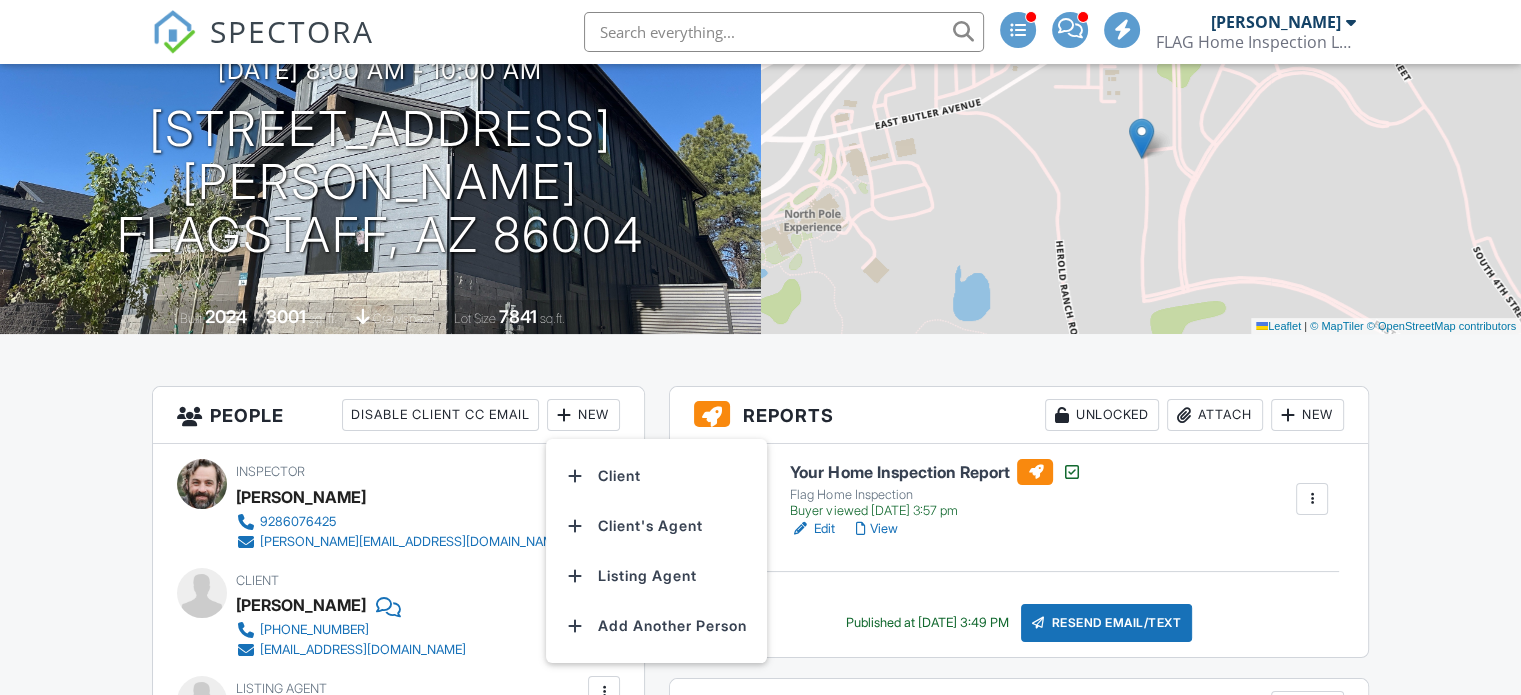 scroll, scrollTop: 0, scrollLeft: 0, axis: both 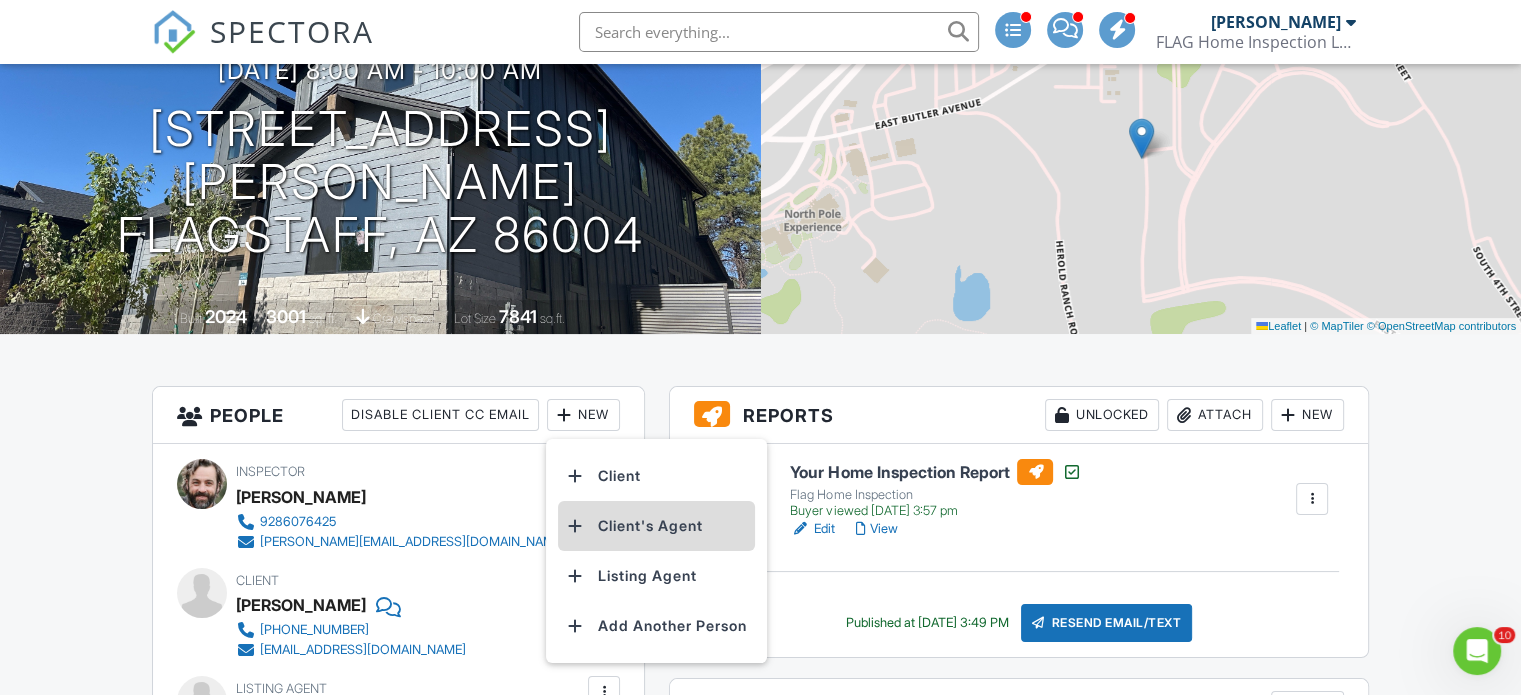 click on "Client's Agent" at bounding box center [656, 526] 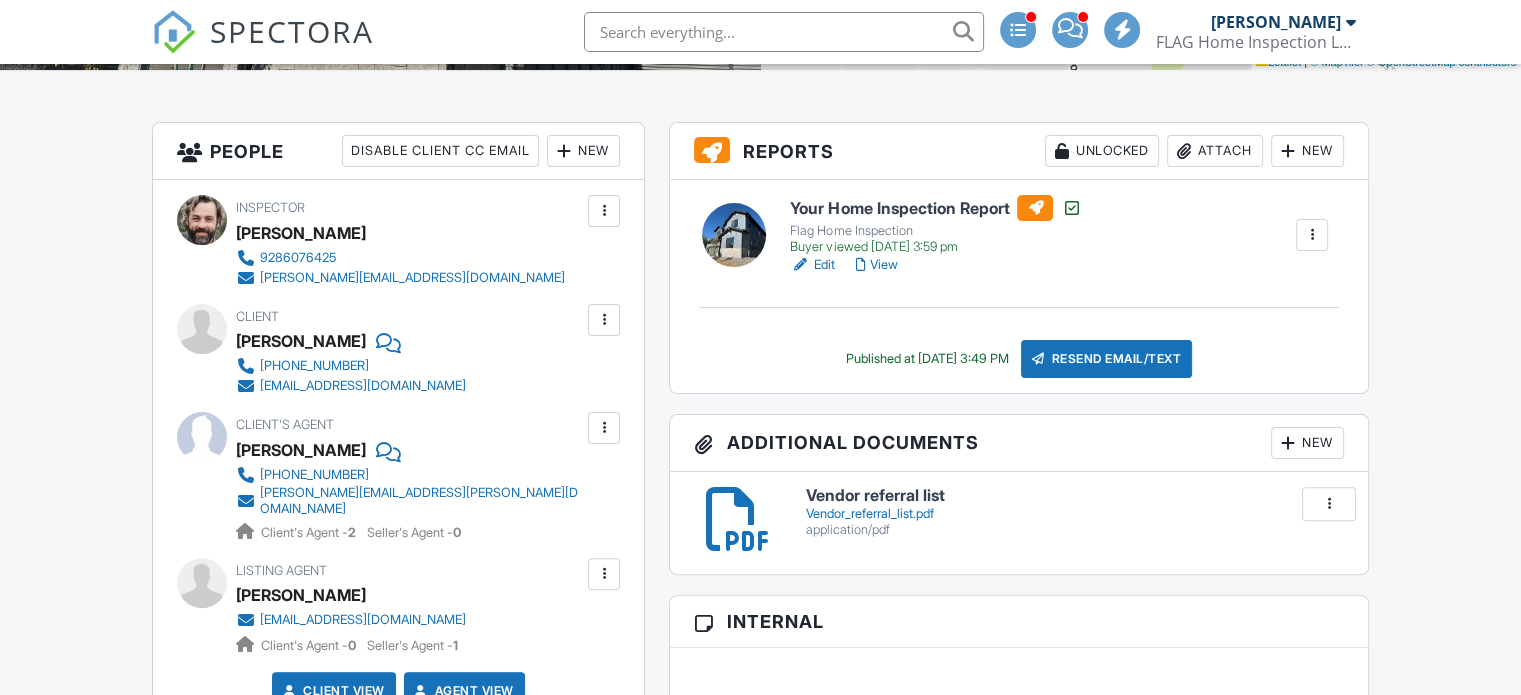 scroll, scrollTop: 400, scrollLeft: 0, axis: vertical 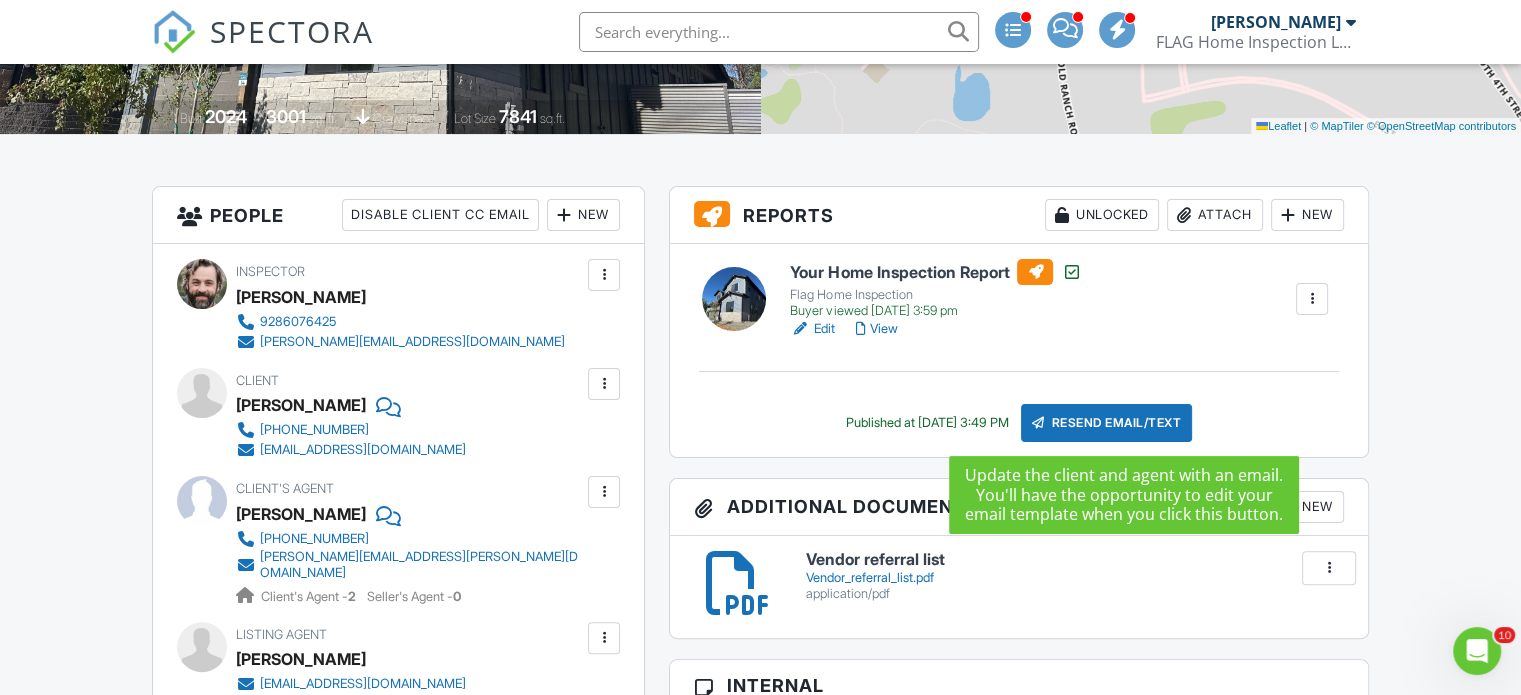 click on "Resend Email/Text" at bounding box center (1107, 423) 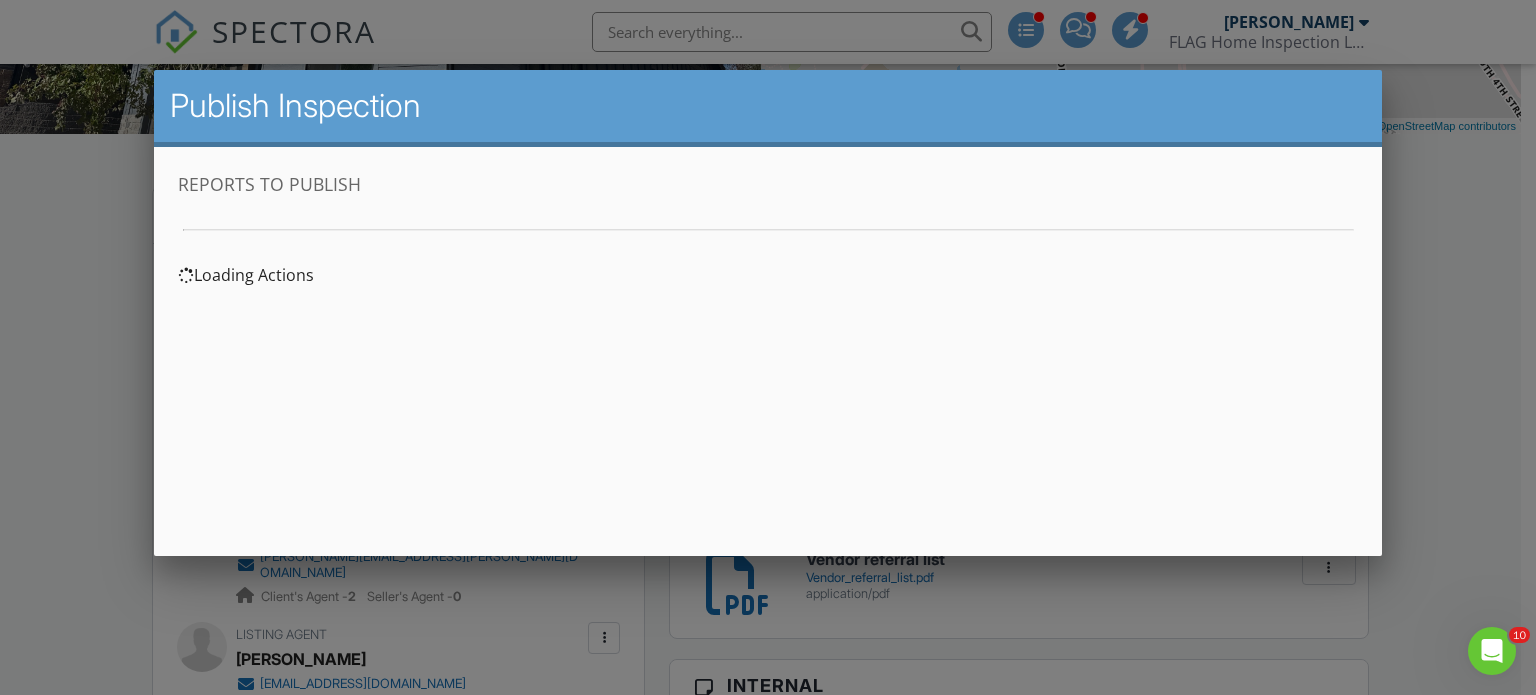 scroll, scrollTop: 0, scrollLeft: 0, axis: both 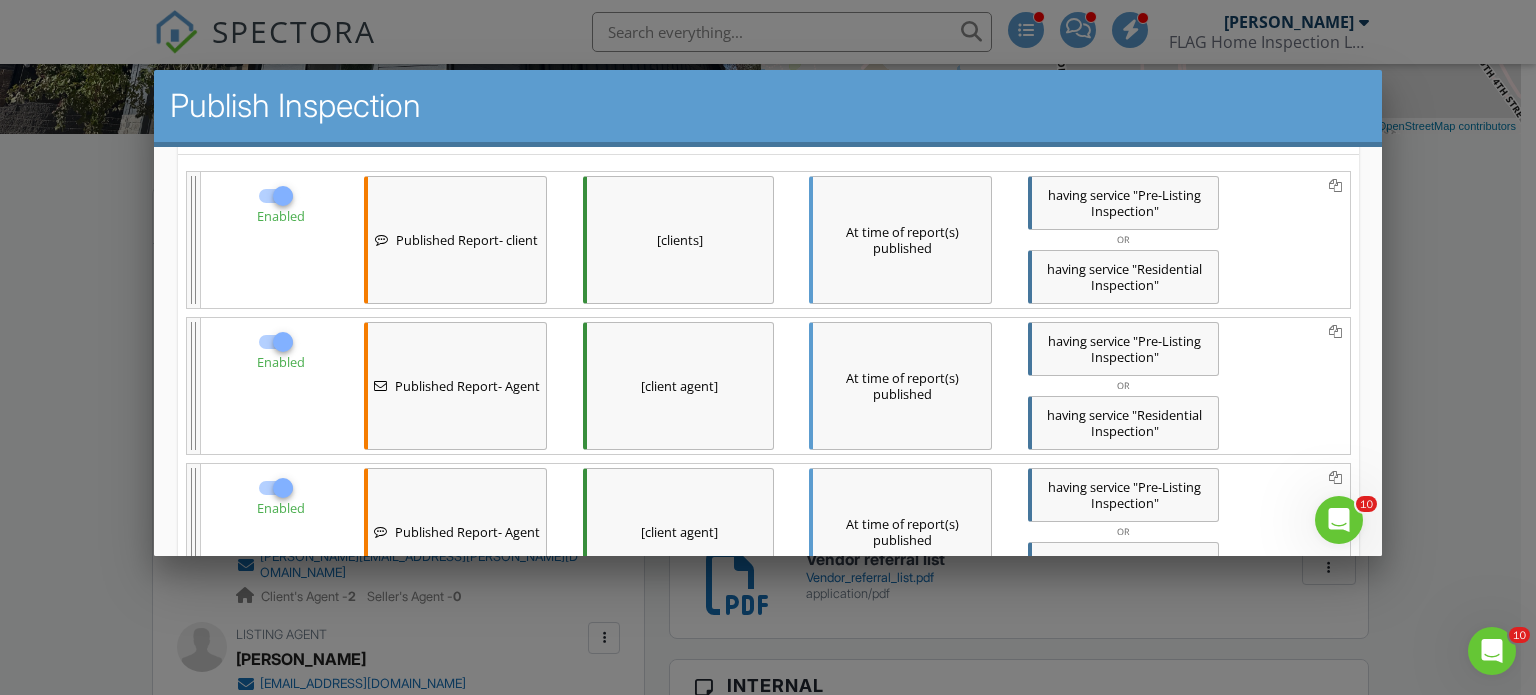 click at bounding box center [282, 195] 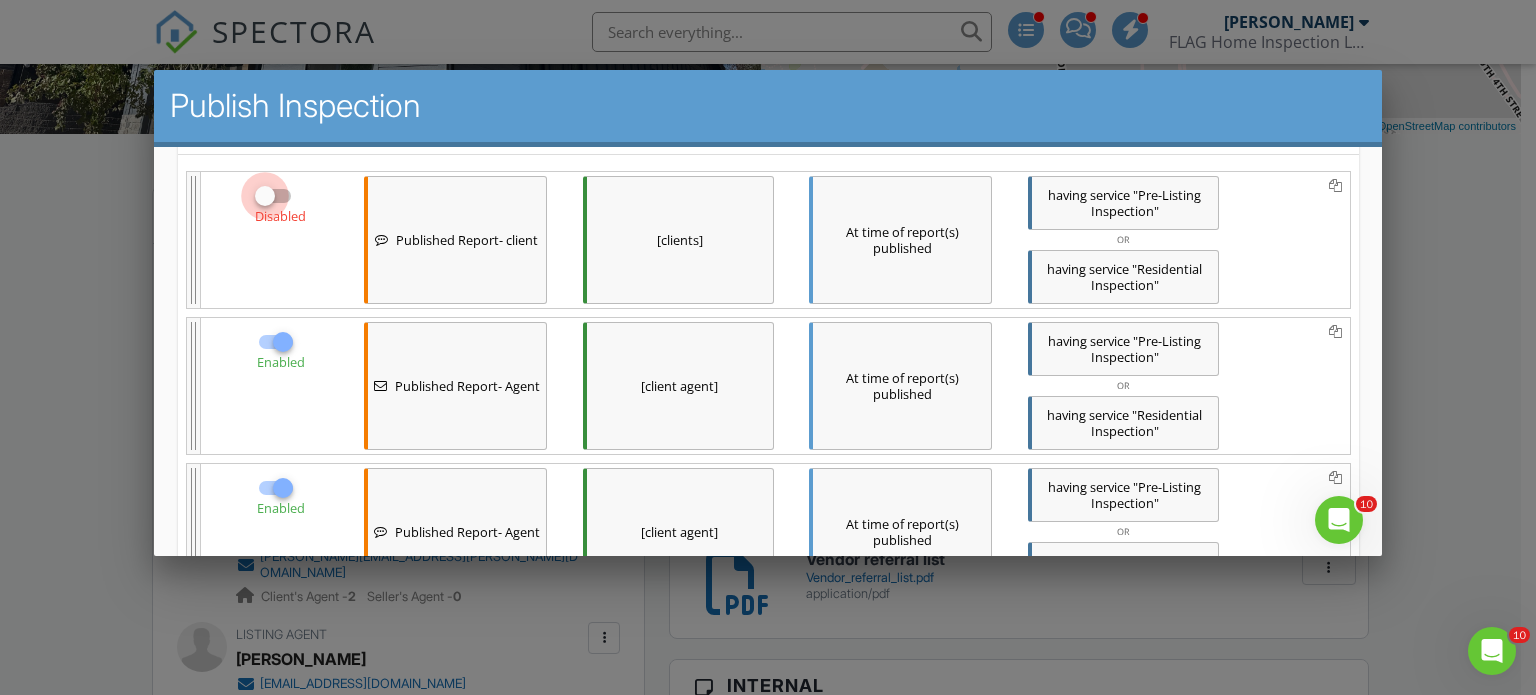 checkbox on "false" 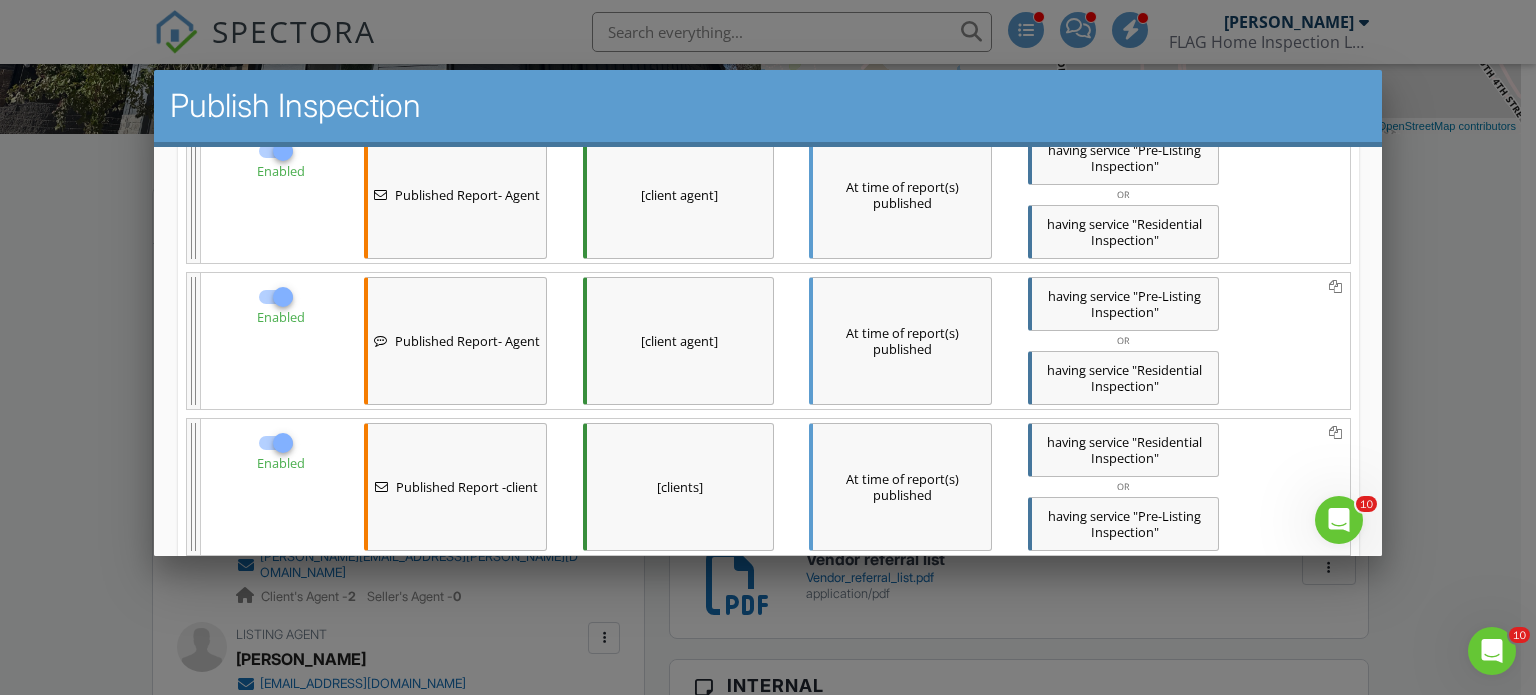 scroll, scrollTop: 500, scrollLeft: 0, axis: vertical 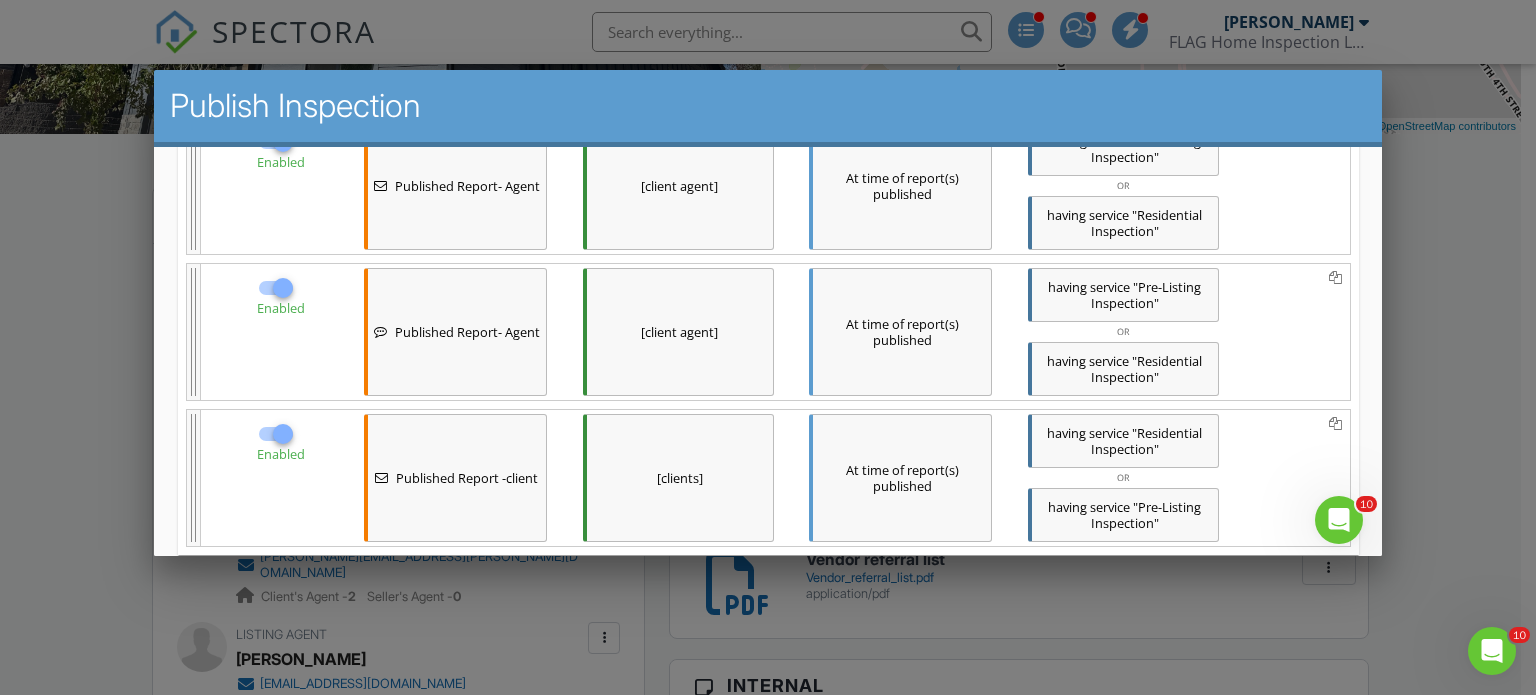 click at bounding box center (282, 433) 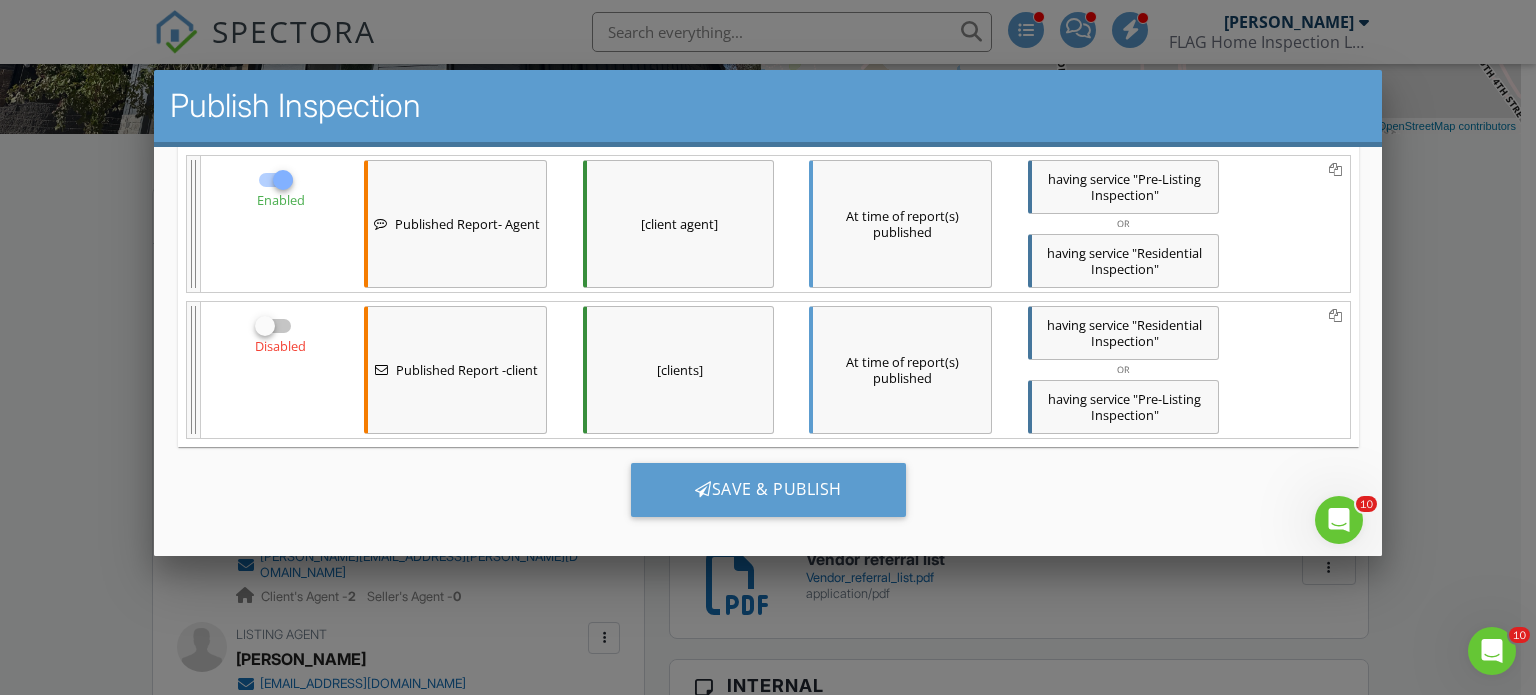 scroll, scrollTop: 611, scrollLeft: 0, axis: vertical 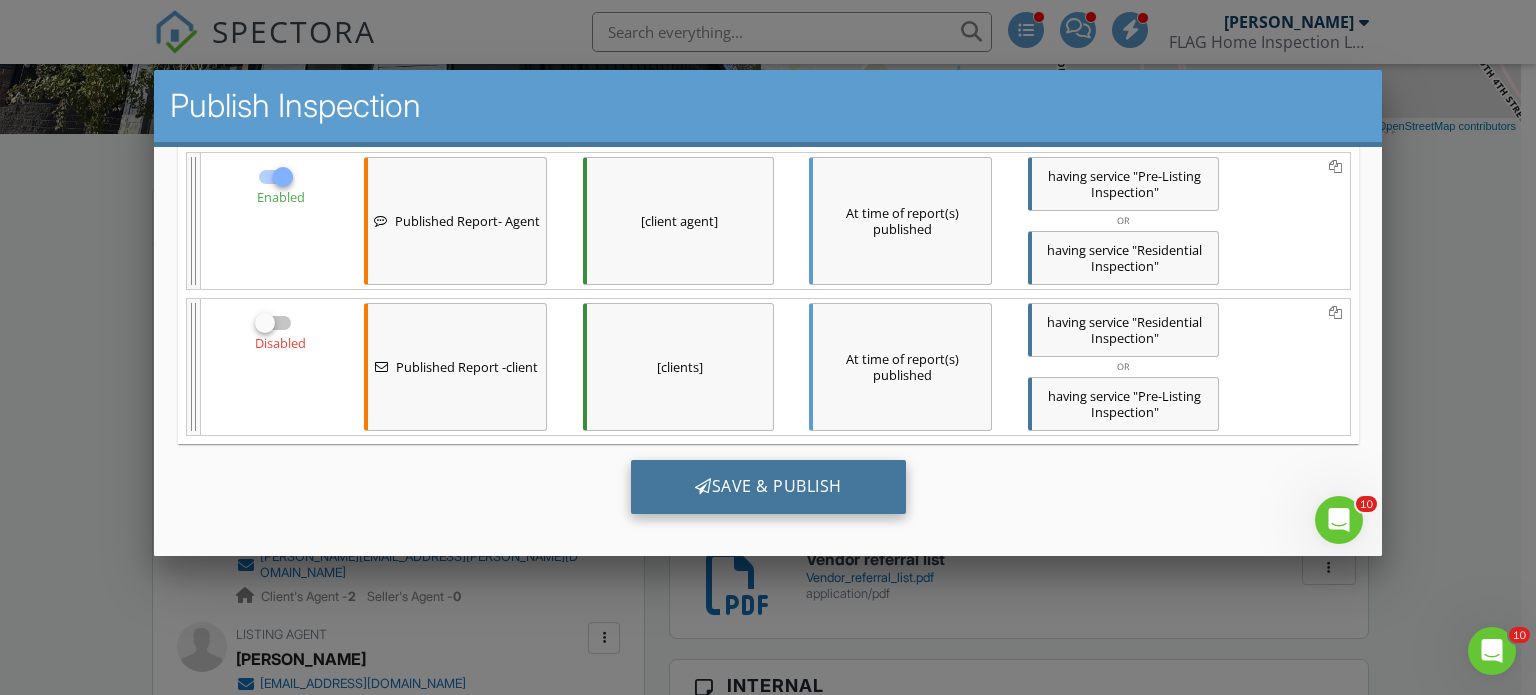 click on "Save & Publish" at bounding box center [767, 486] 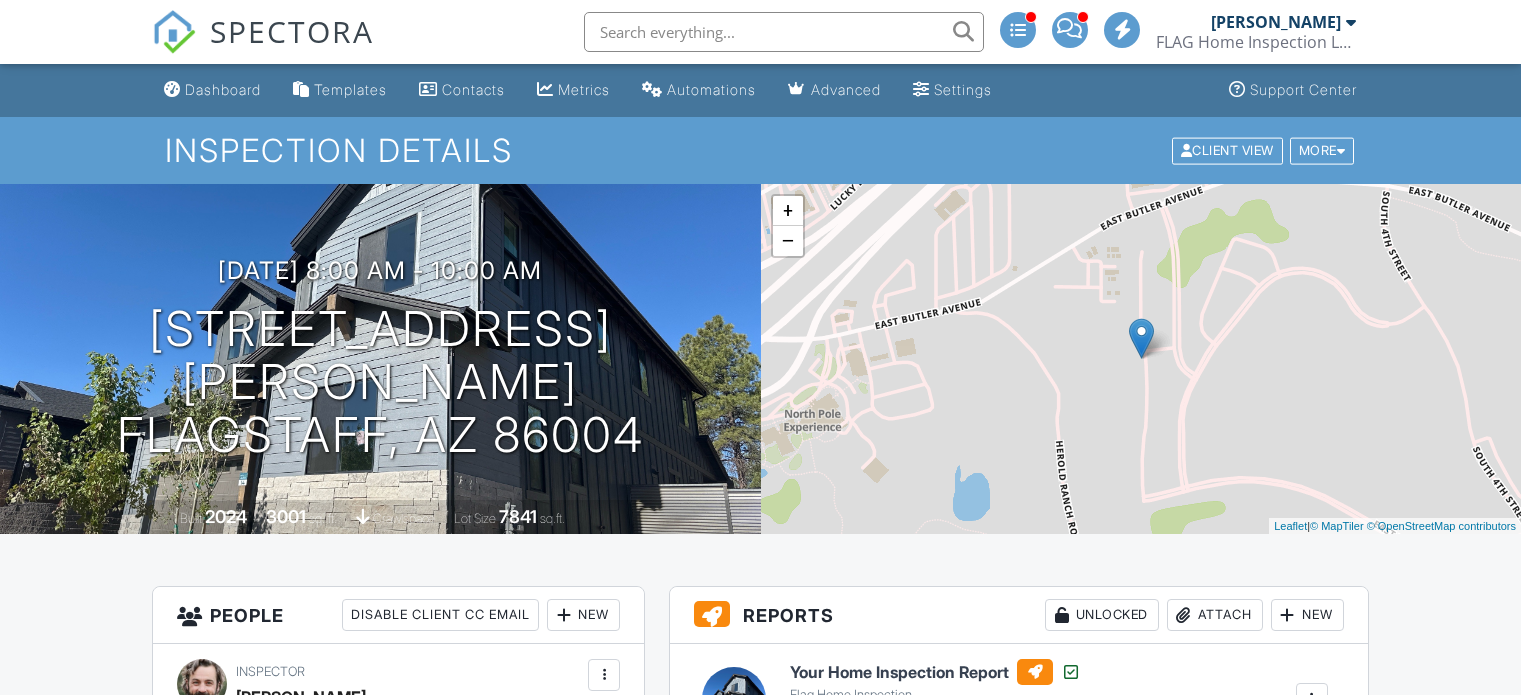 scroll, scrollTop: 0, scrollLeft: 0, axis: both 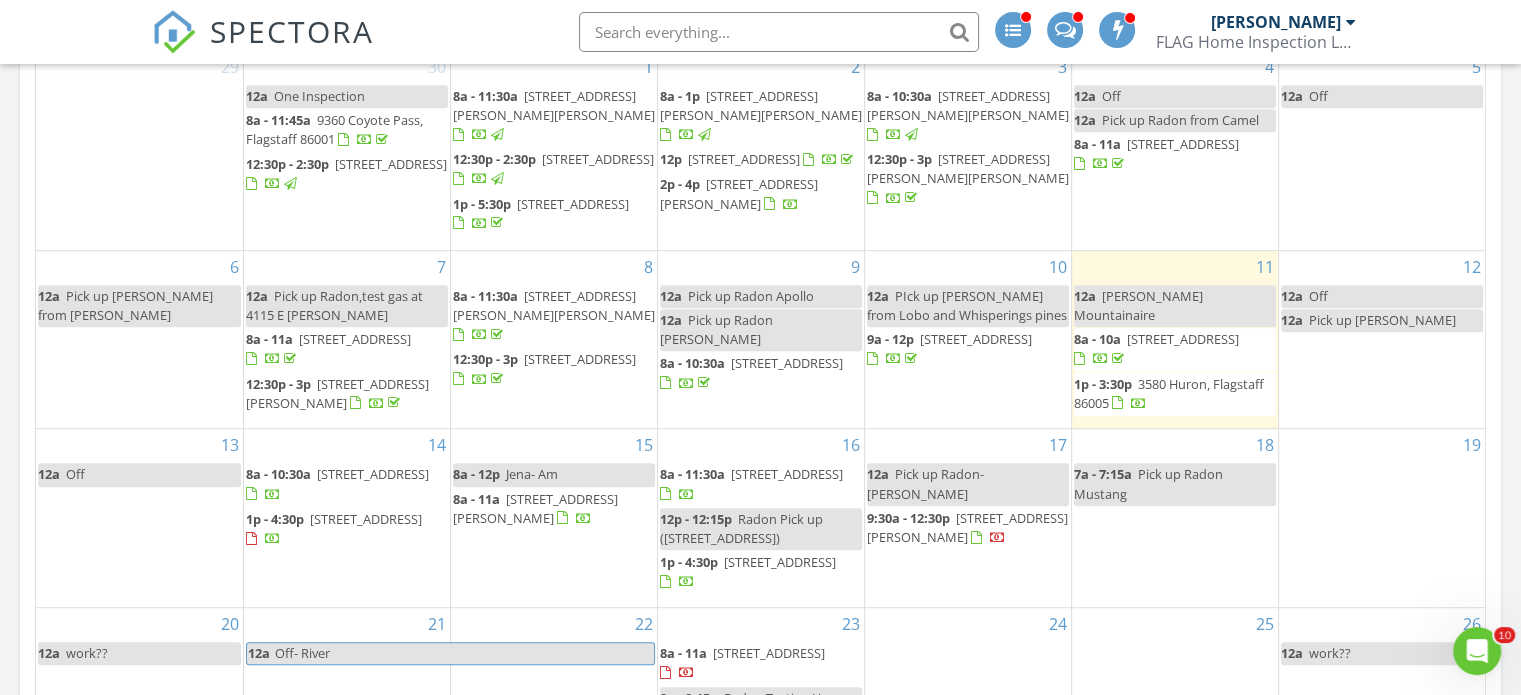 click on "18
7a - 7:15a
Pick up Radon Mustang" at bounding box center [1175, 518] 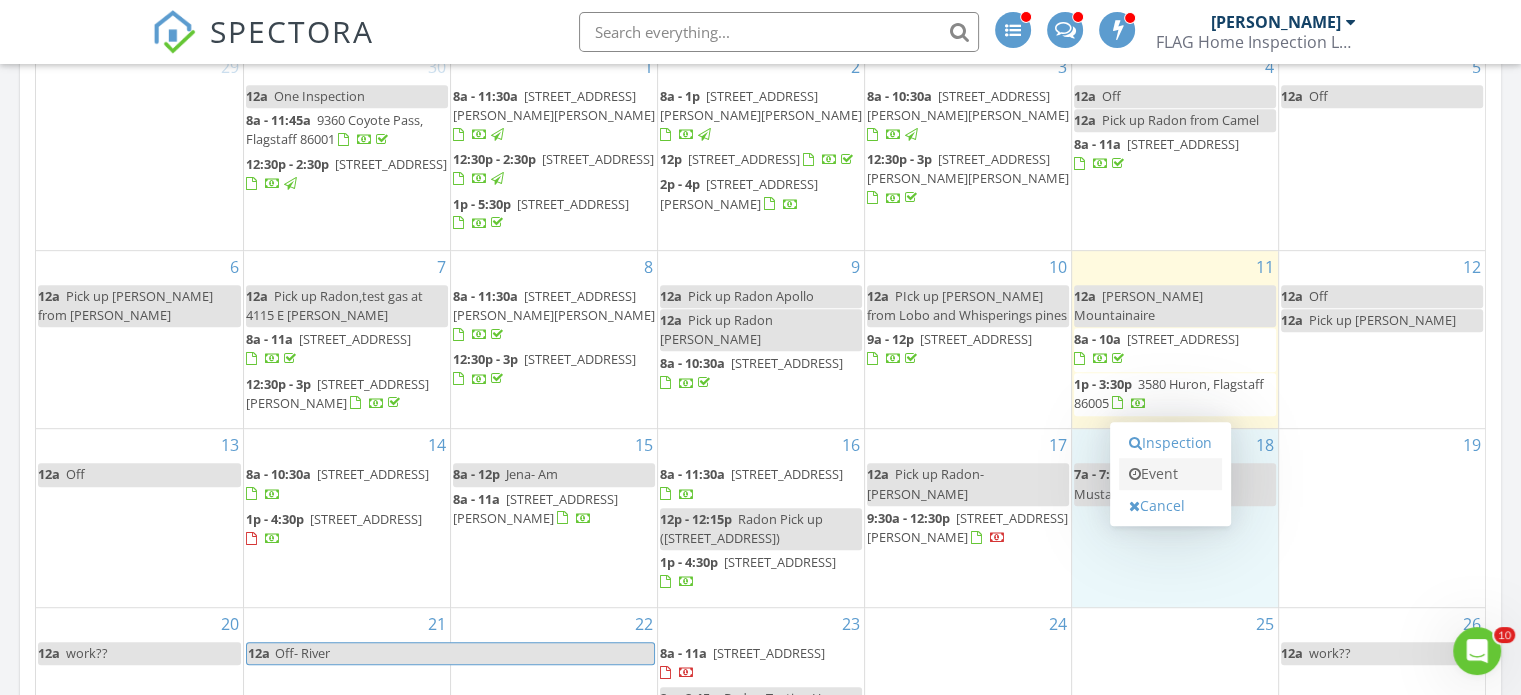 click on "Event" at bounding box center [1170, 474] 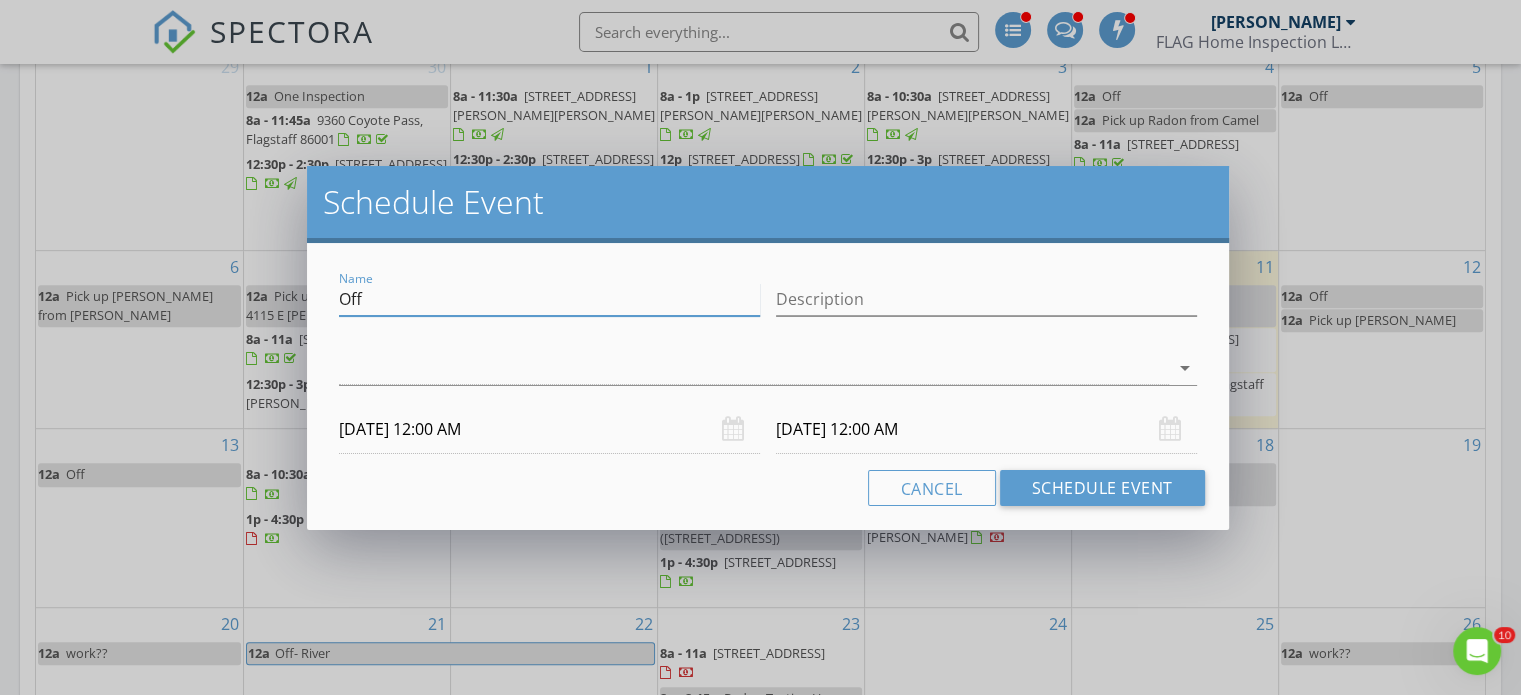 drag, startPoint x: 462, startPoint y: 303, endPoint x: 192, endPoint y: 287, distance: 270.47366 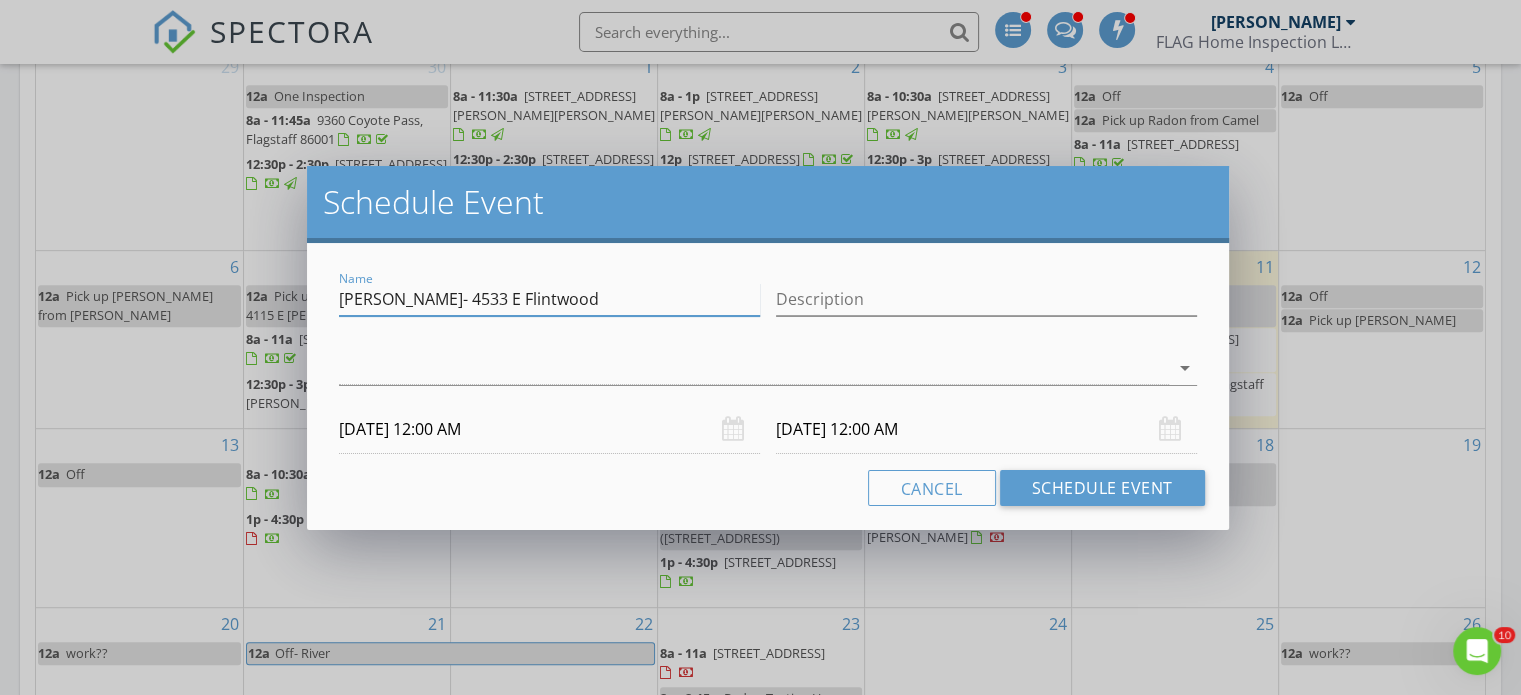 type on "Lori- 4533 E Flintwood" 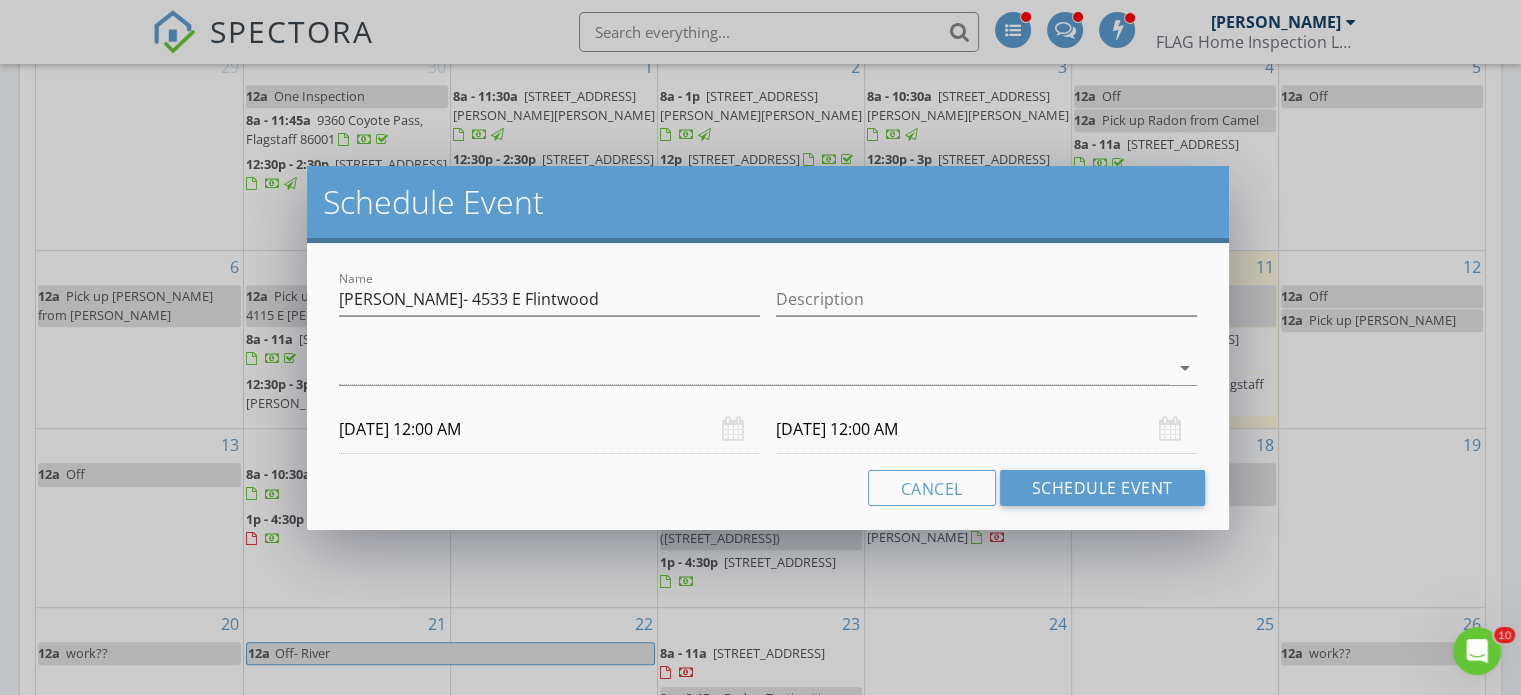 click on "Name Lori- 4533 E Flintwood   Description     check_box_outline_blank   Jon Offner   arrow_drop_down   07/18/2025 12:00 AM   07/19/2025 12:00 AM         Cancel   Schedule Event" at bounding box center [768, 386] 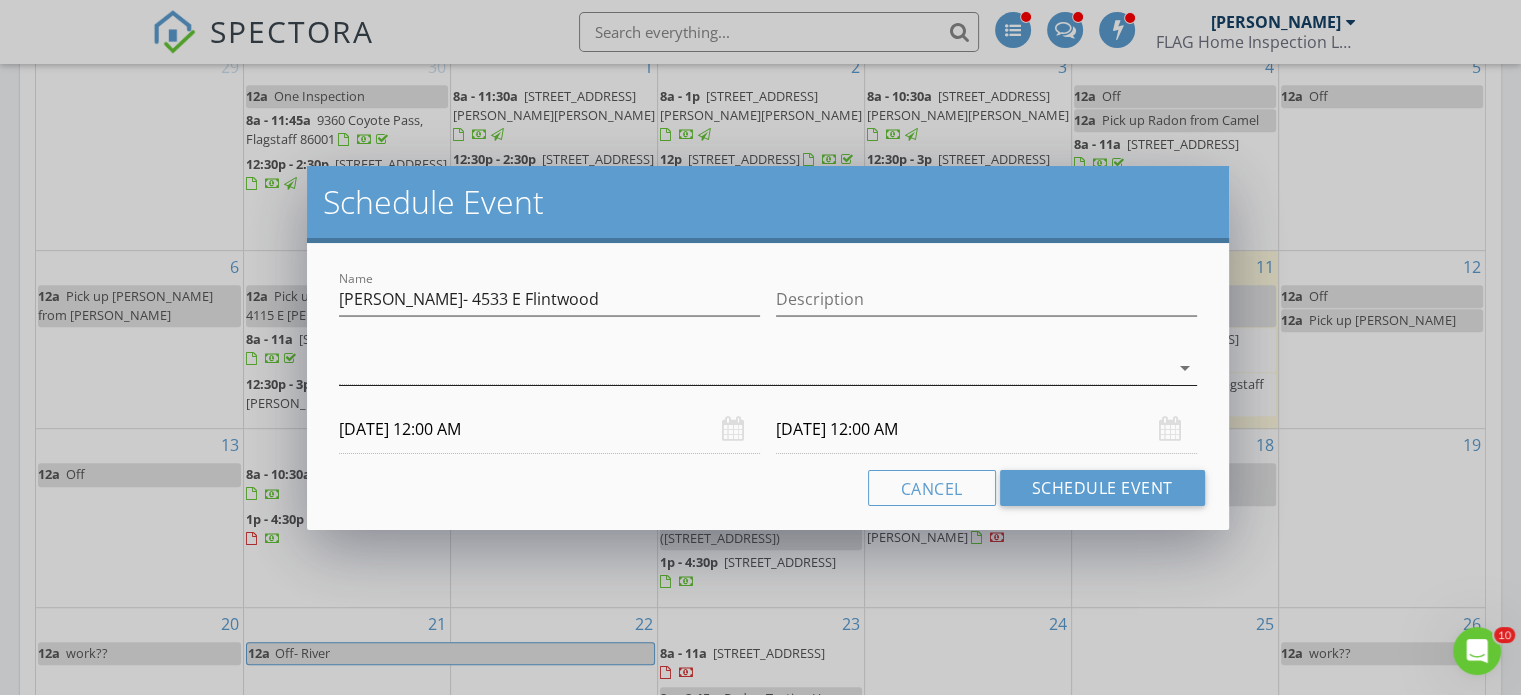 click at bounding box center (754, 368) 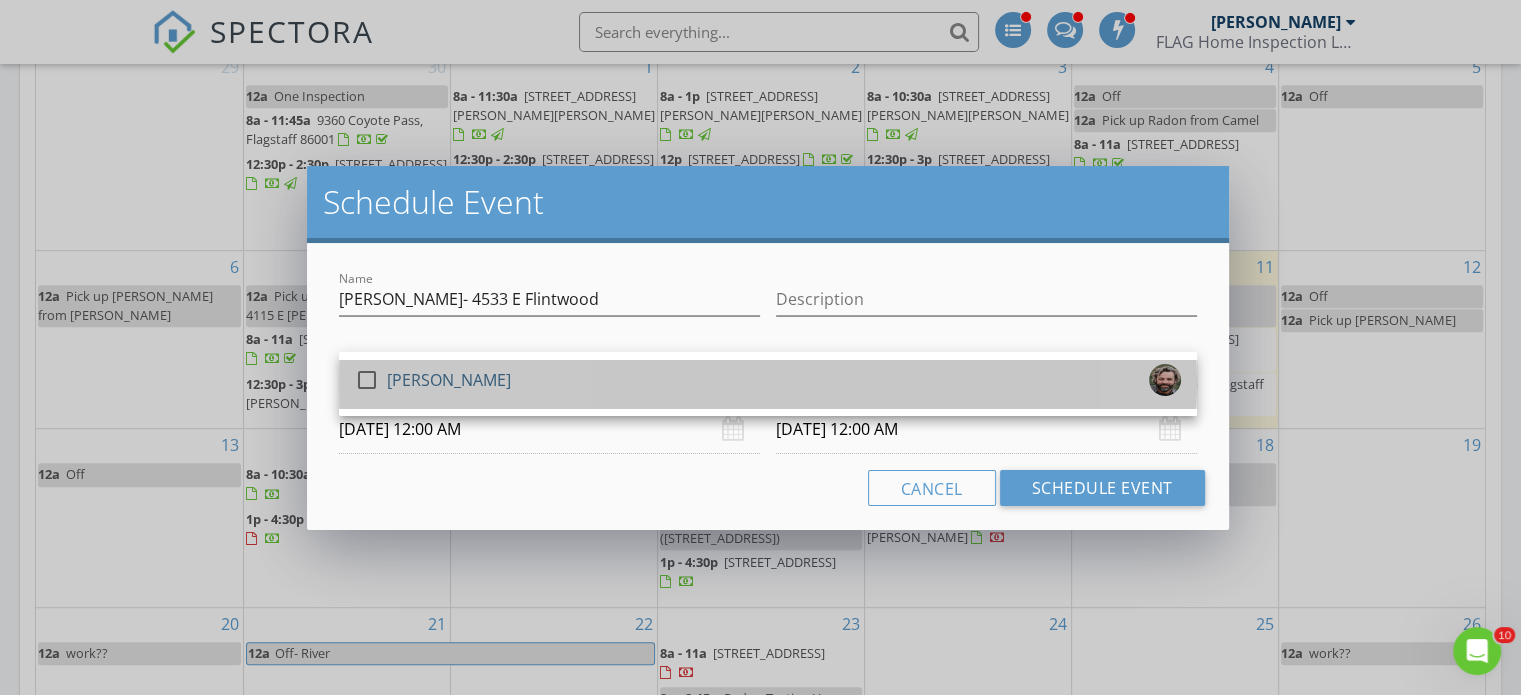 click on "check_box_outline_blank   Jon Offner" at bounding box center [768, 384] 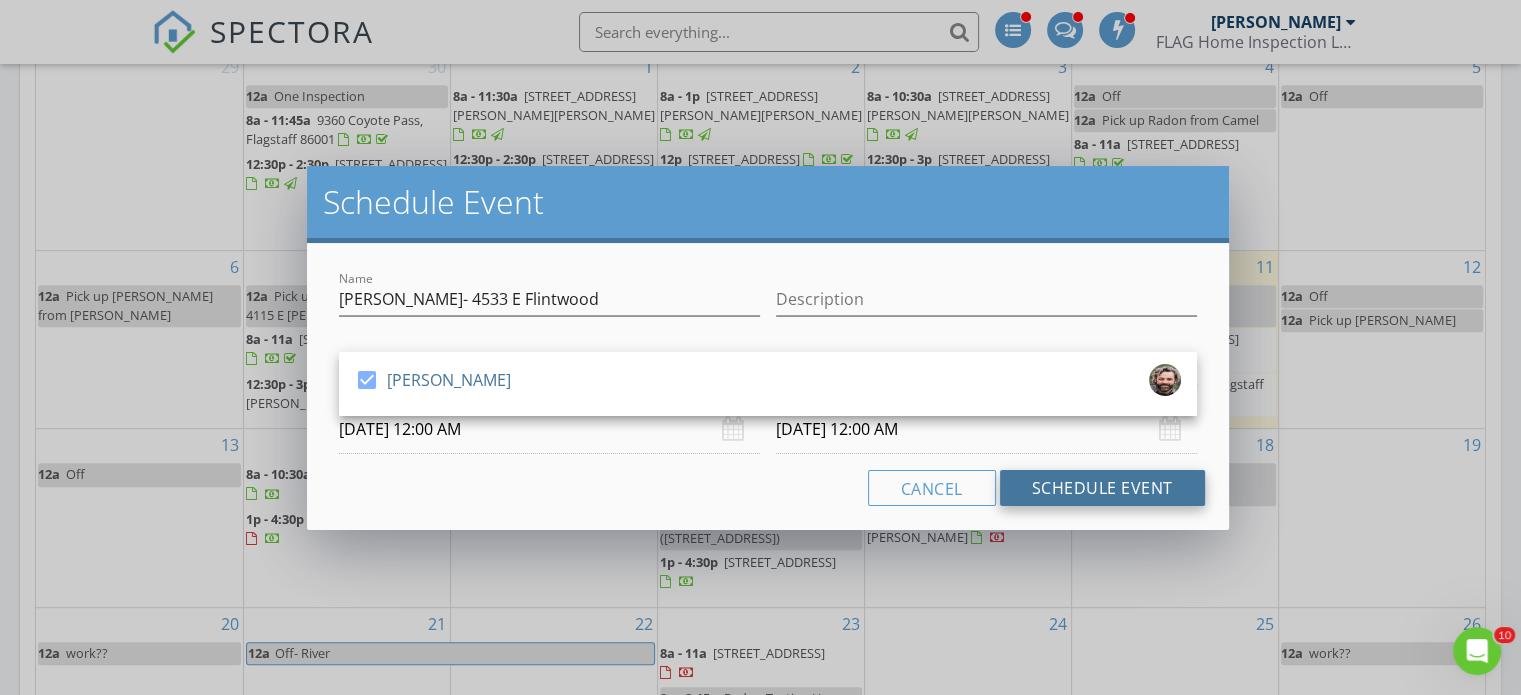 click on "Schedule Event" at bounding box center [1102, 488] 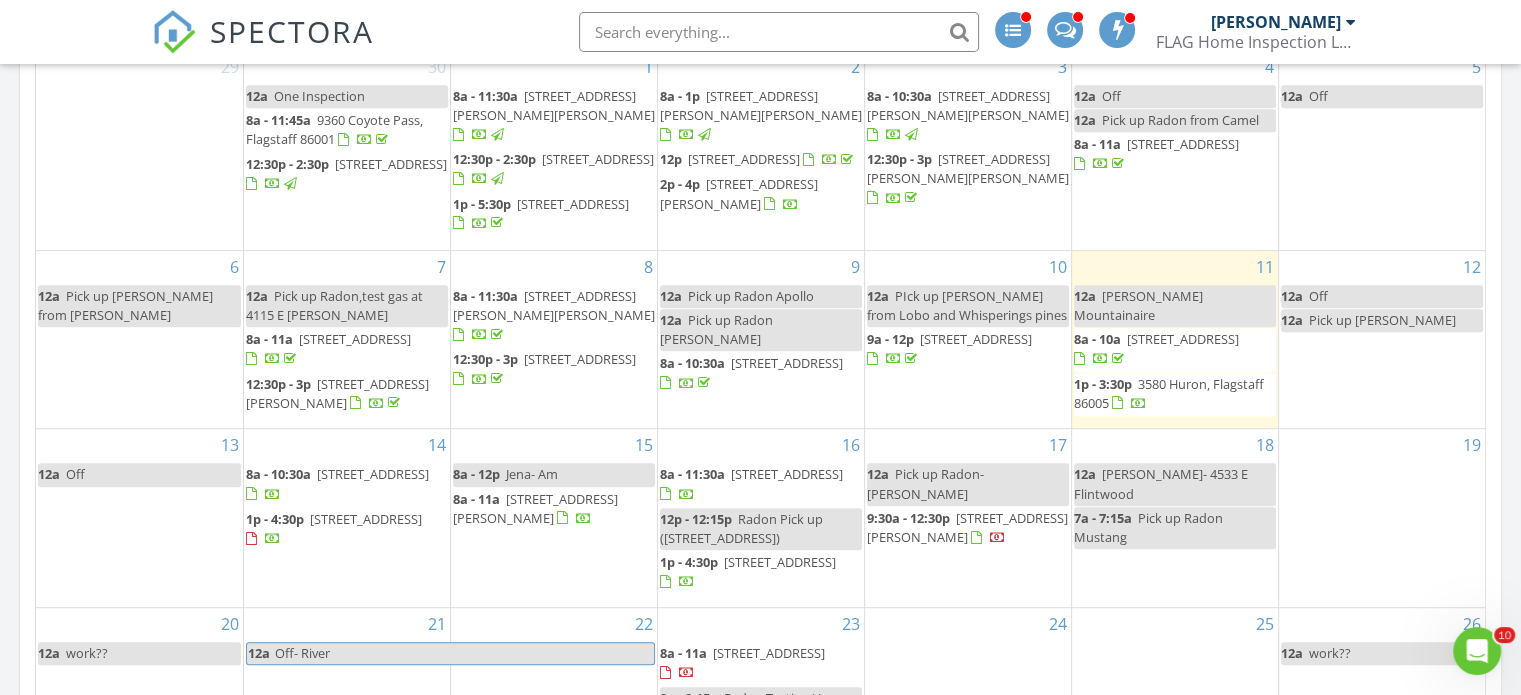 click on "7a - 7:15a
Pick up Radon Mustang" at bounding box center [1175, 528] 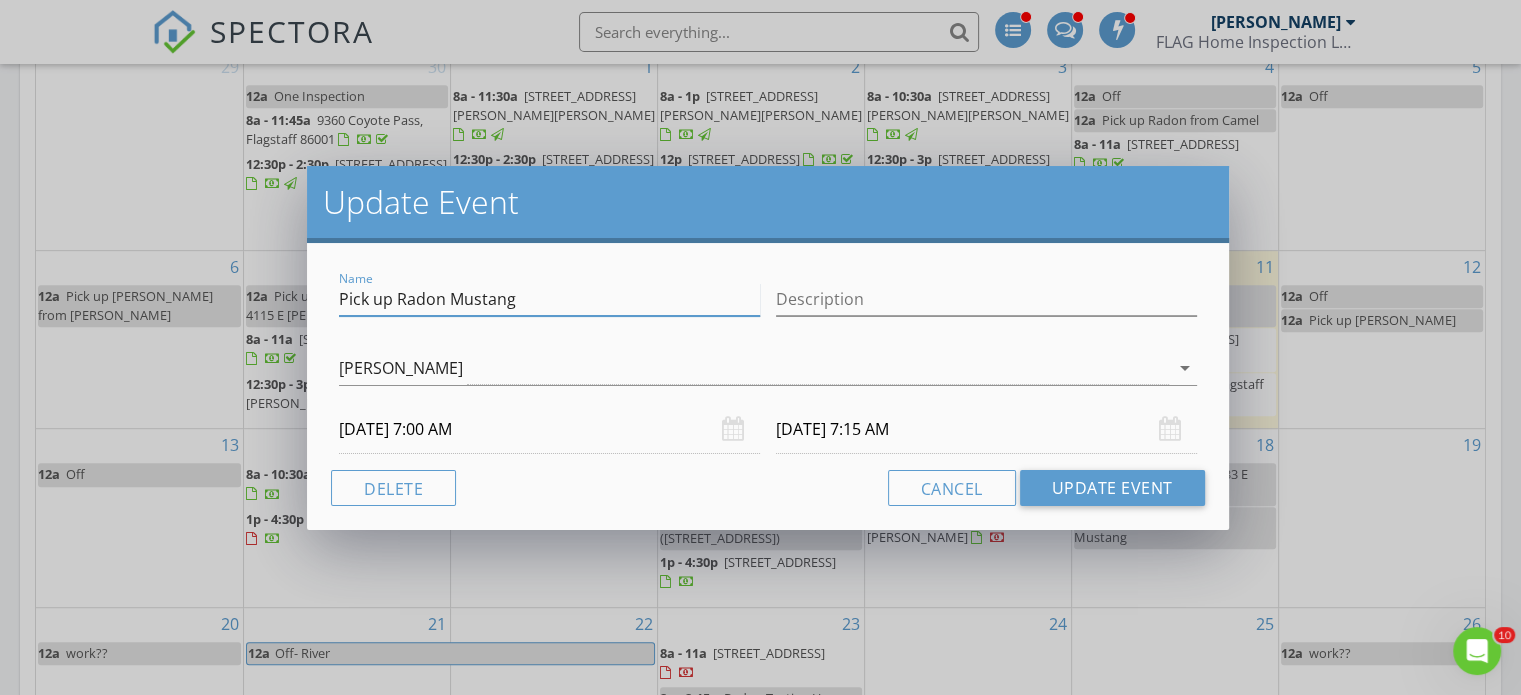 click on "Pick up Radon Mustang" at bounding box center (549, 299) 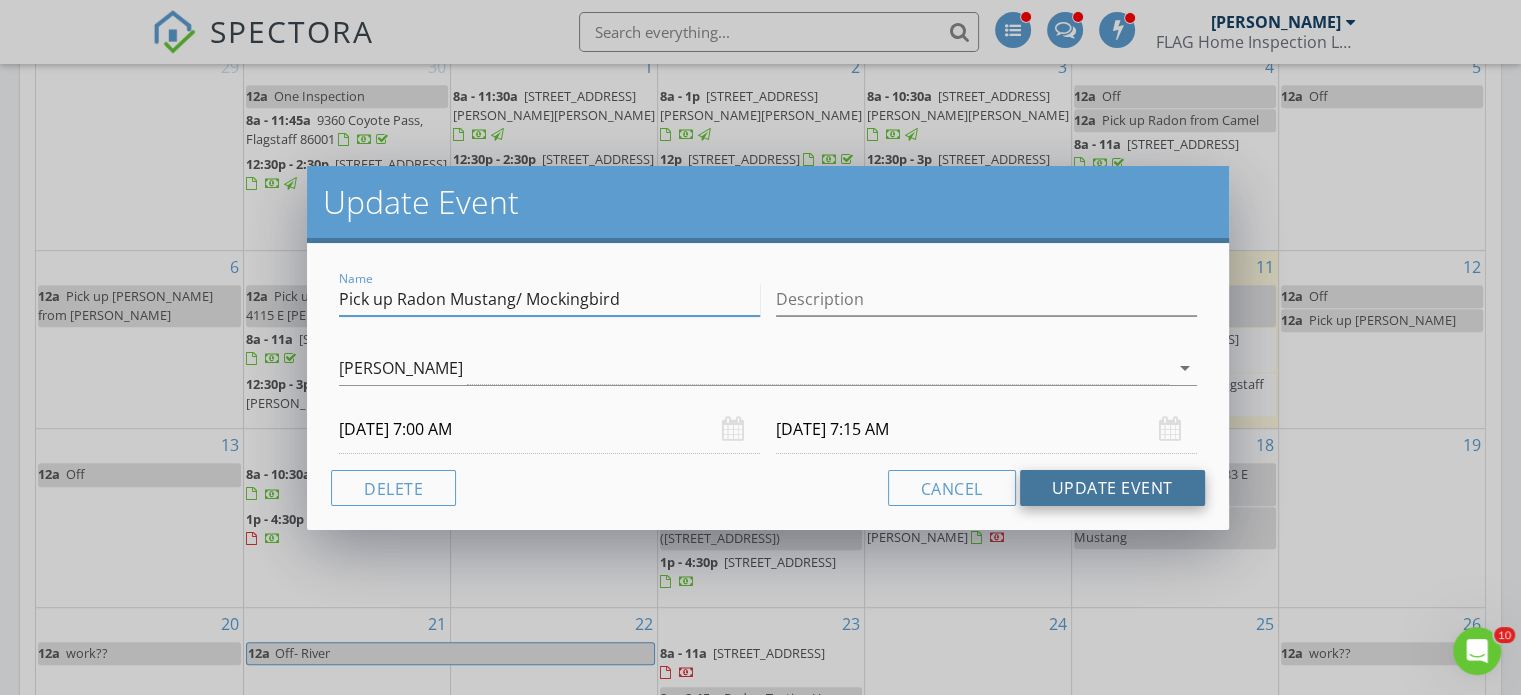 type on "Pick up Radon Mustang/ Mockingbird" 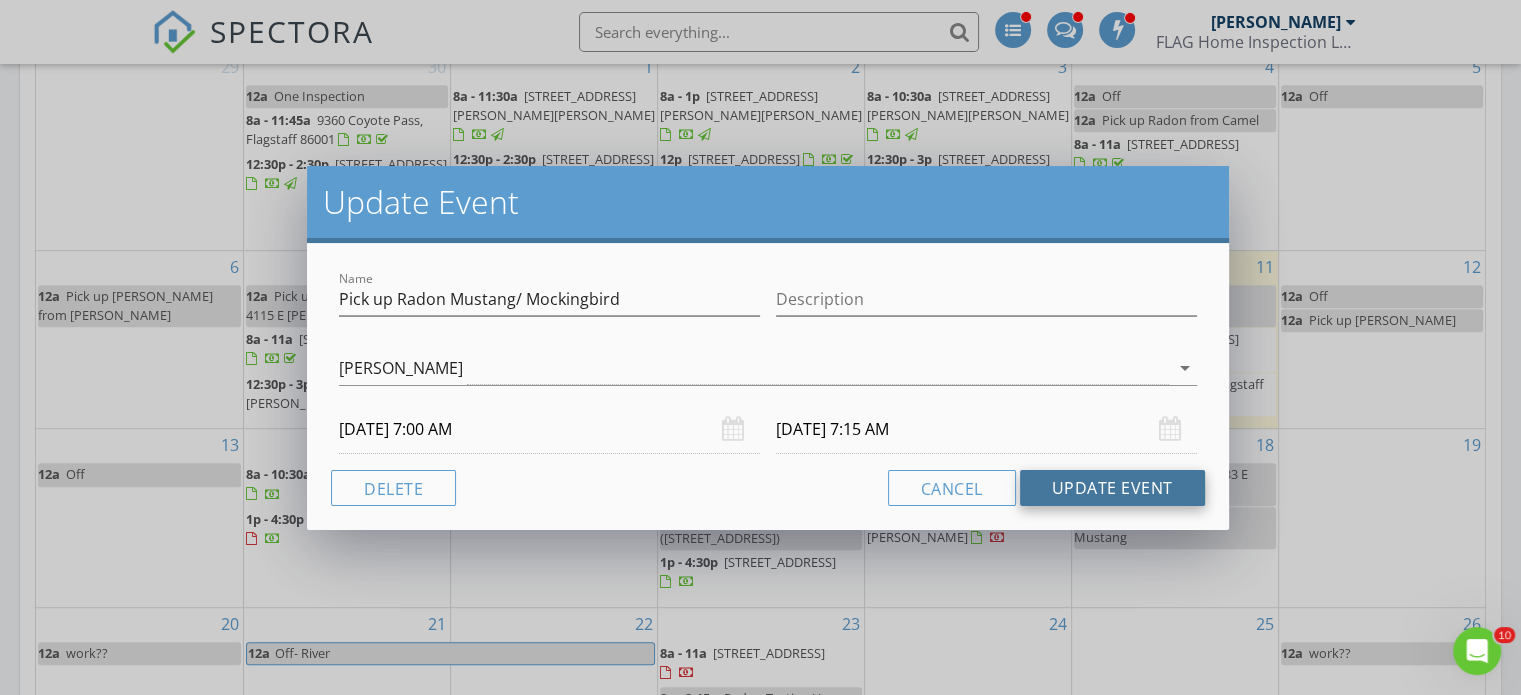 click on "Update Event" at bounding box center [1112, 488] 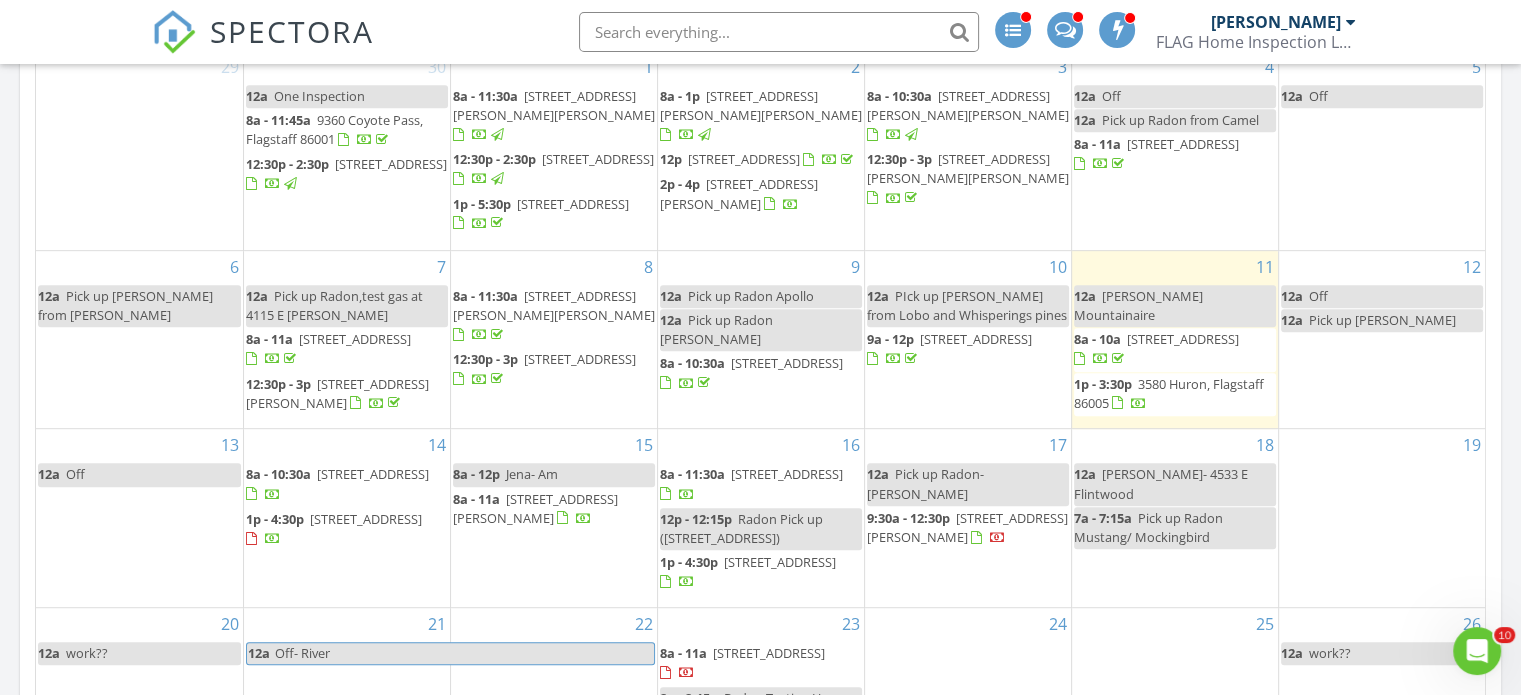 click on "8a - 12p
Jena- Am" at bounding box center [554, 474] 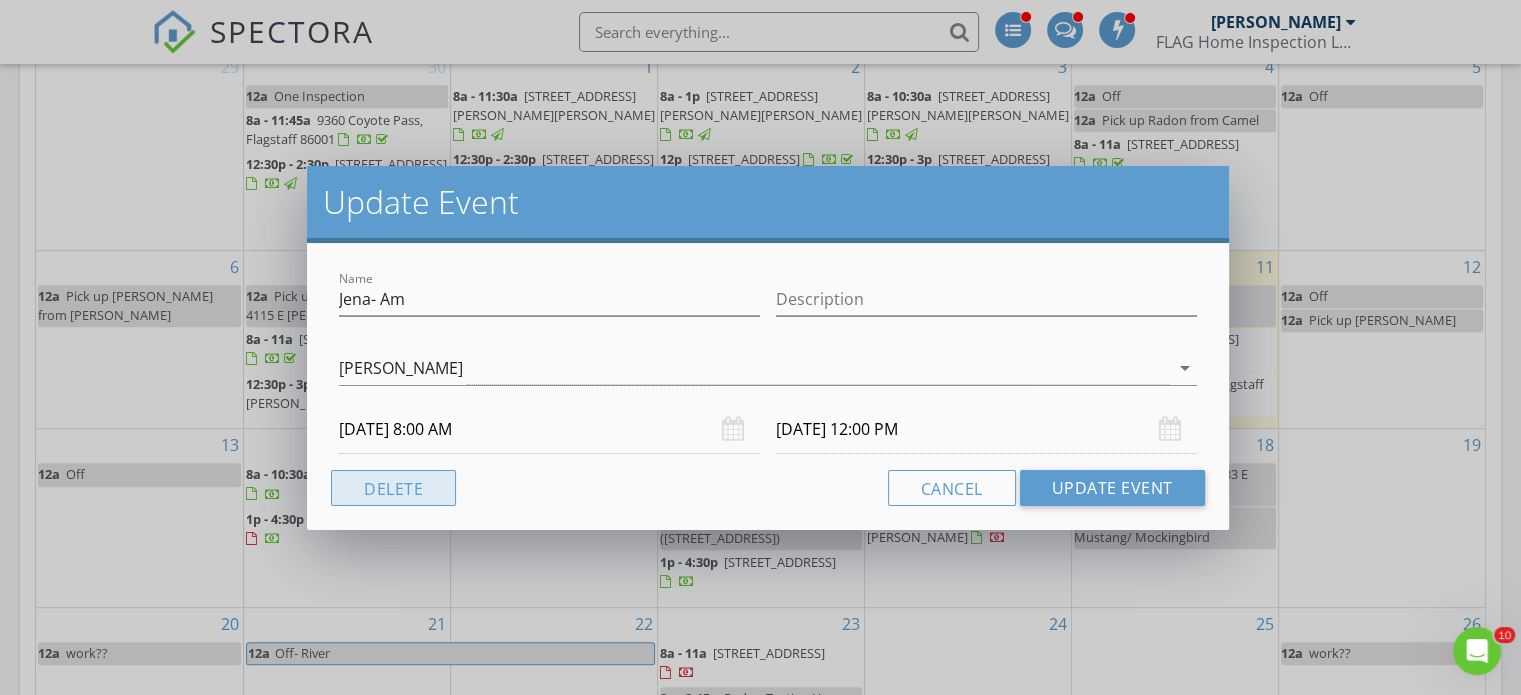 click on "Delete" at bounding box center (393, 488) 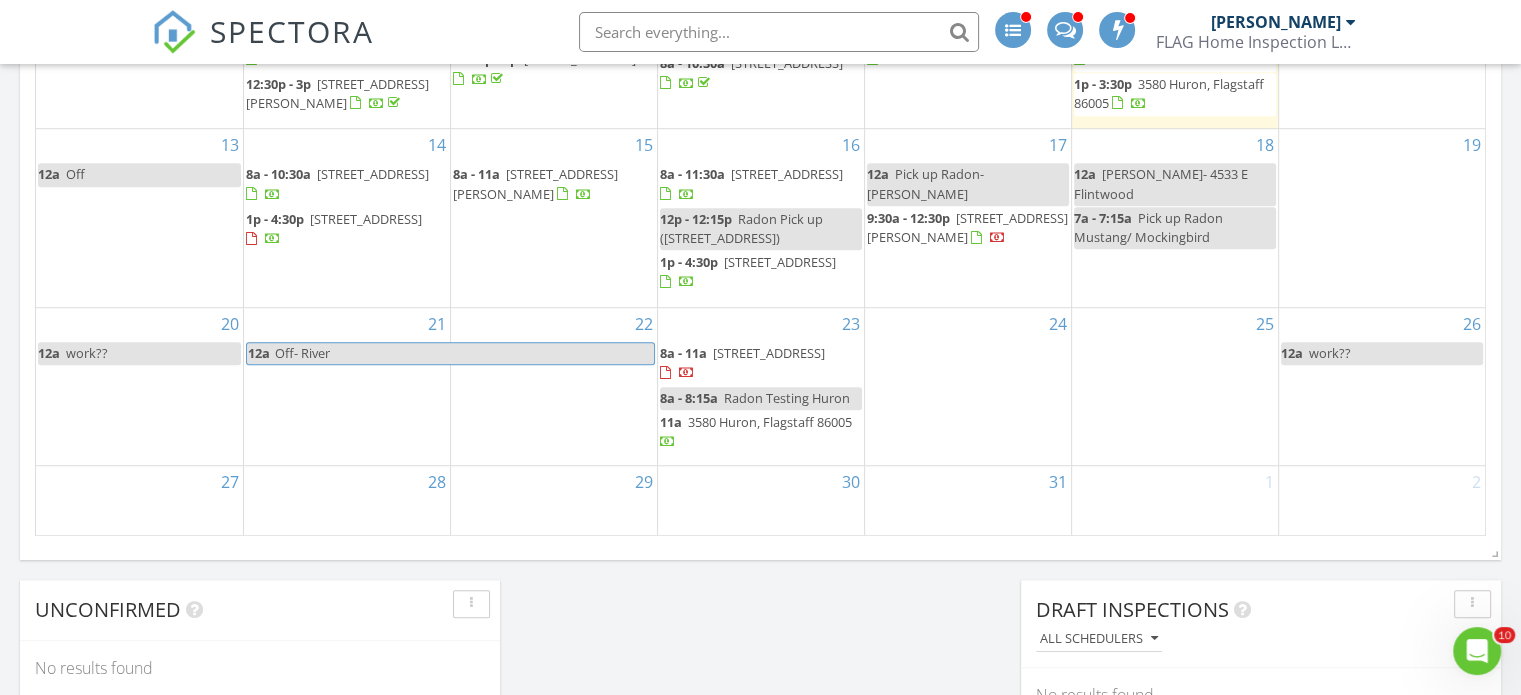 scroll, scrollTop: 1100, scrollLeft: 0, axis: vertical 